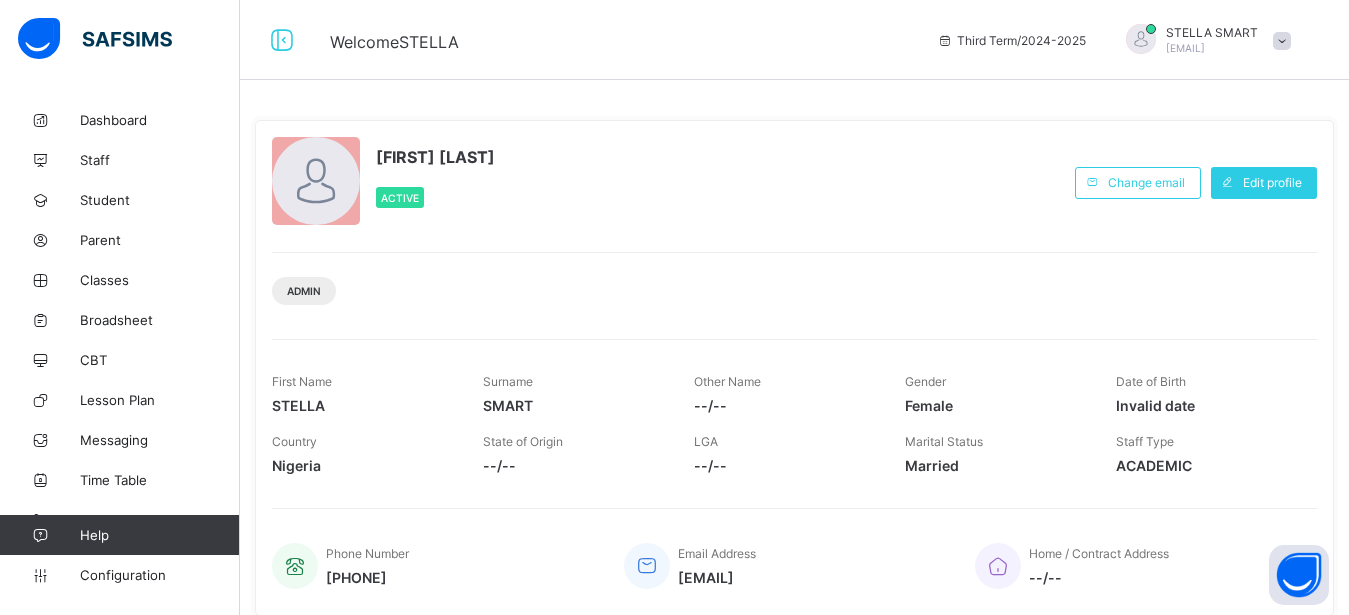 scroll, scrollTop: 0, scrollLeft: 0, axis: both 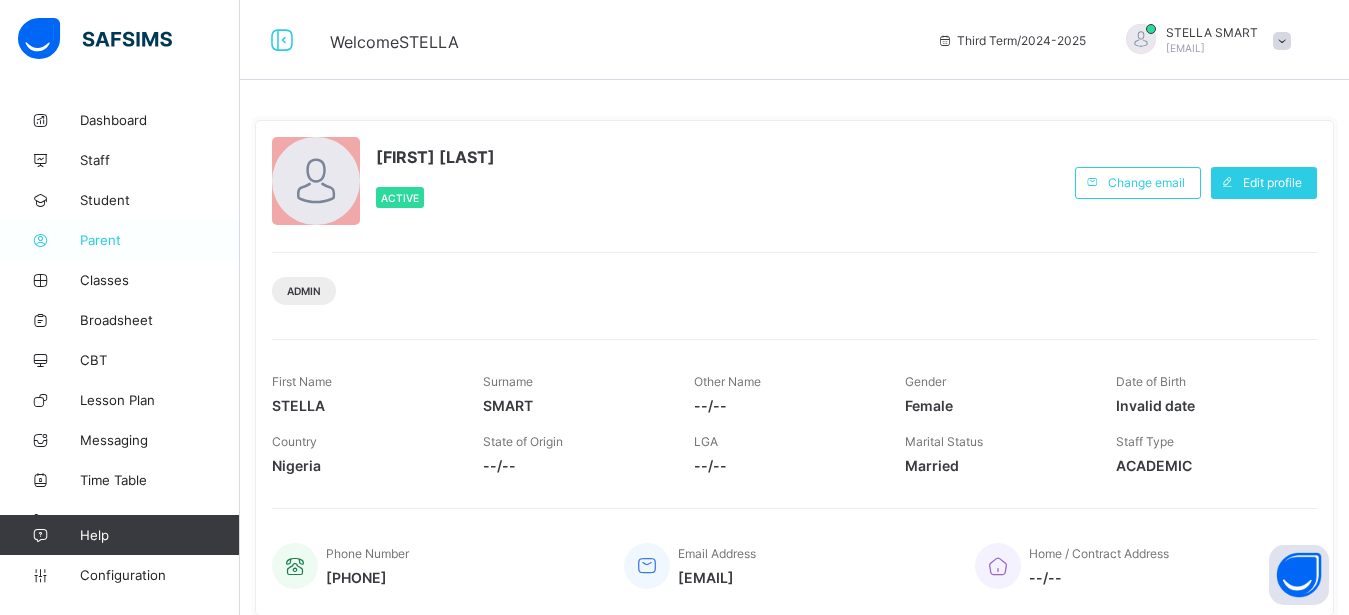 click on "Parent" at bounding box center (120, 240) 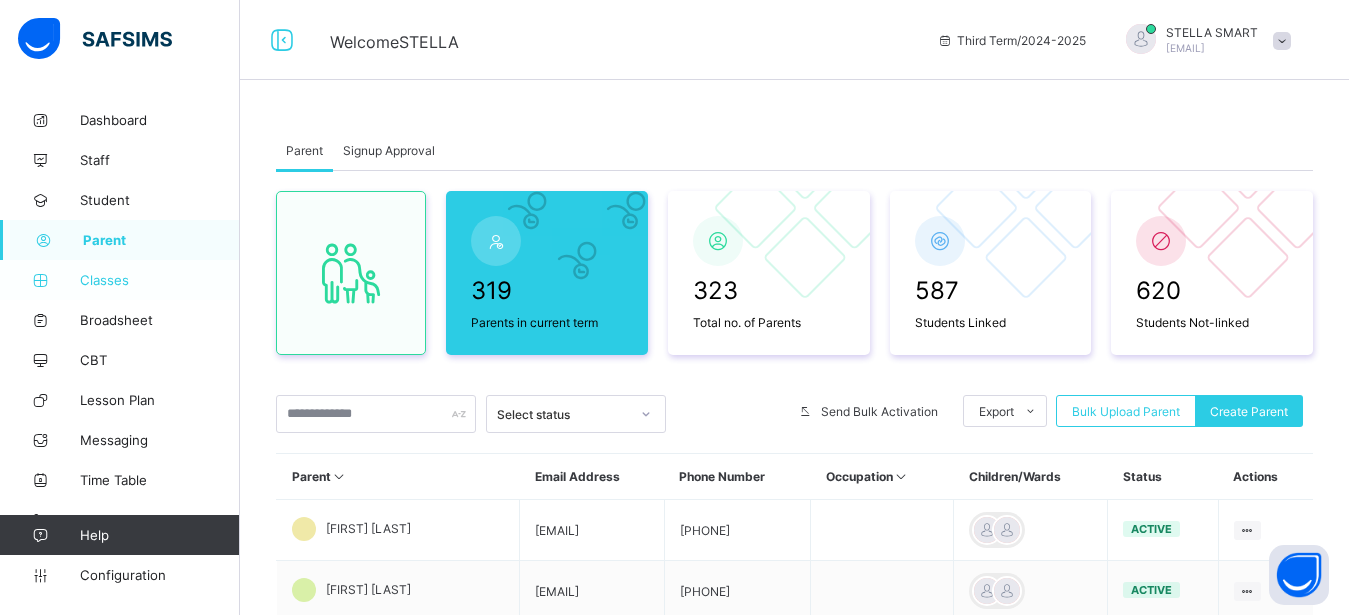 click on "Classes" at bounding box center (160, 280) 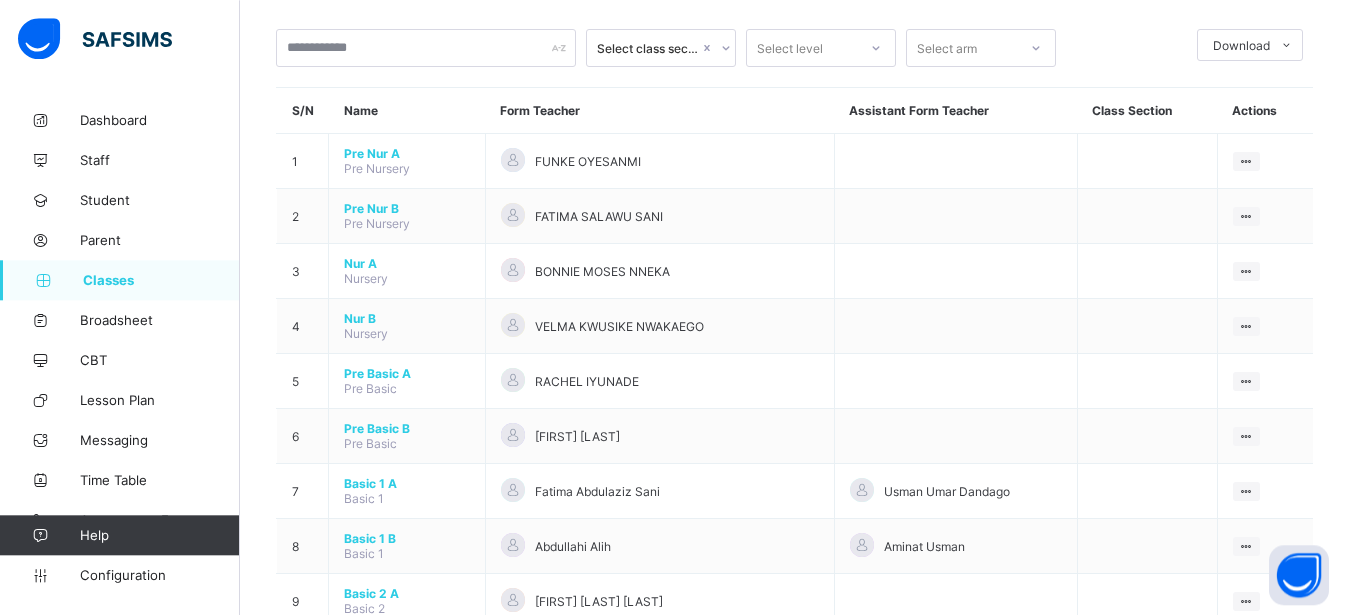 scroll, scrollTop: 102, scrollLeft: 0, axis: vertical 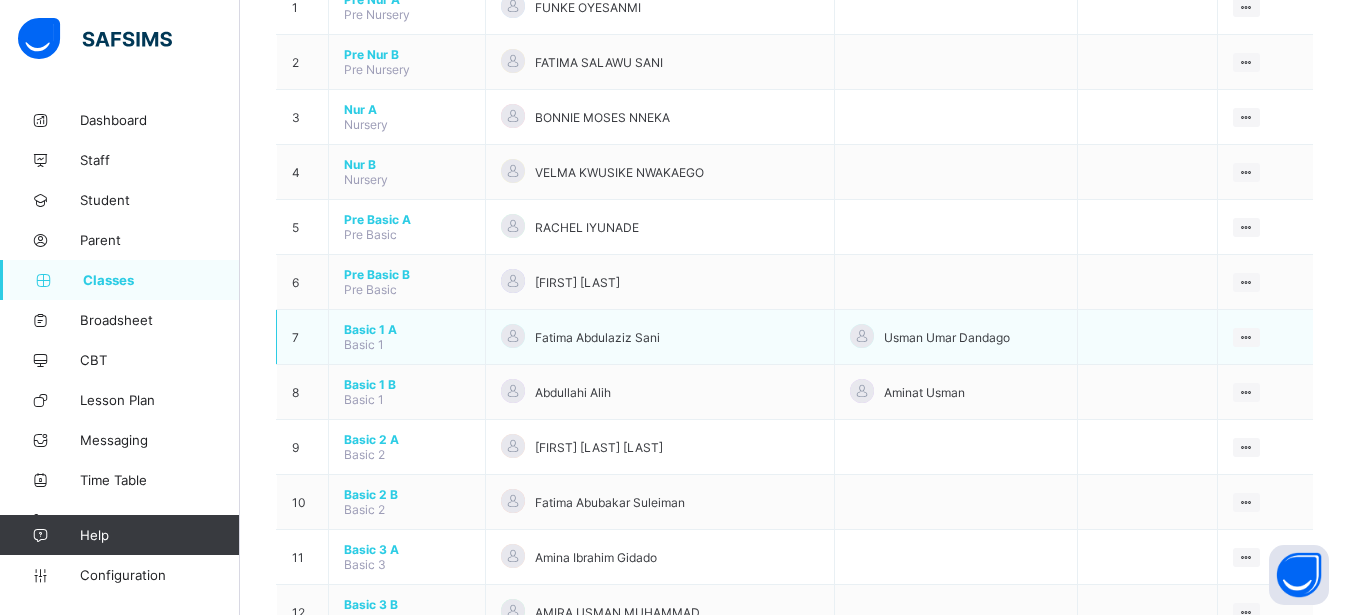 click on "Basic  1   A" at bounding box center (407, 329) 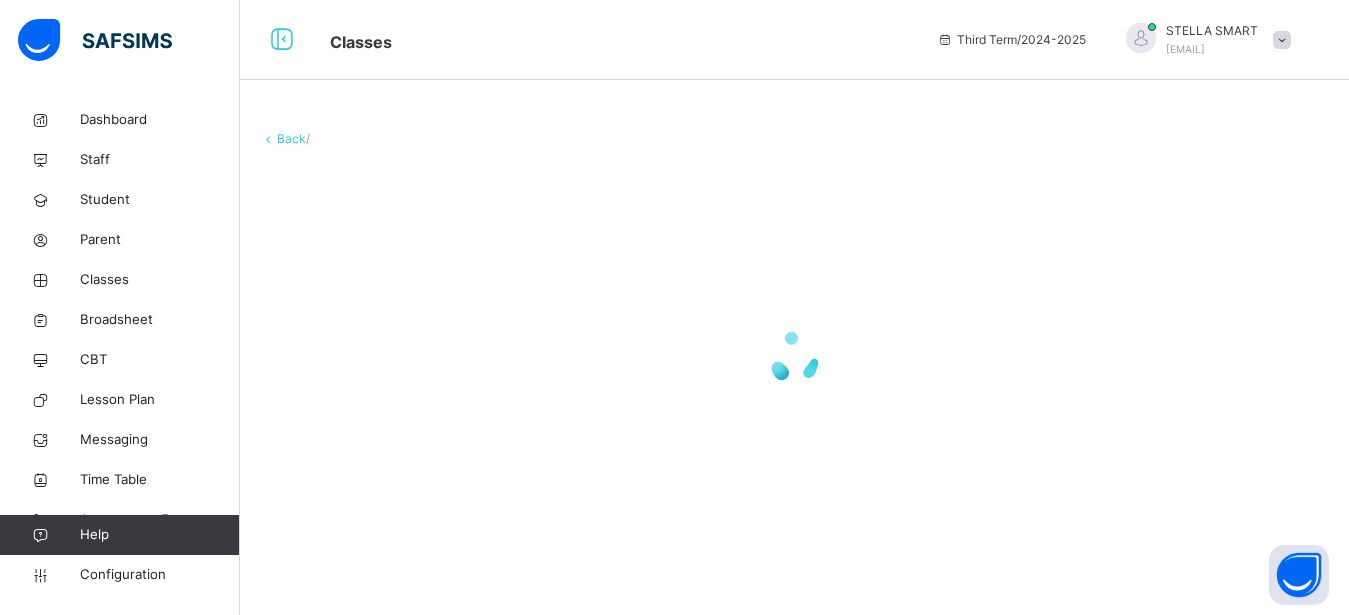 scroll, scrollTop: 0, scrollLeft: 0, axis: both 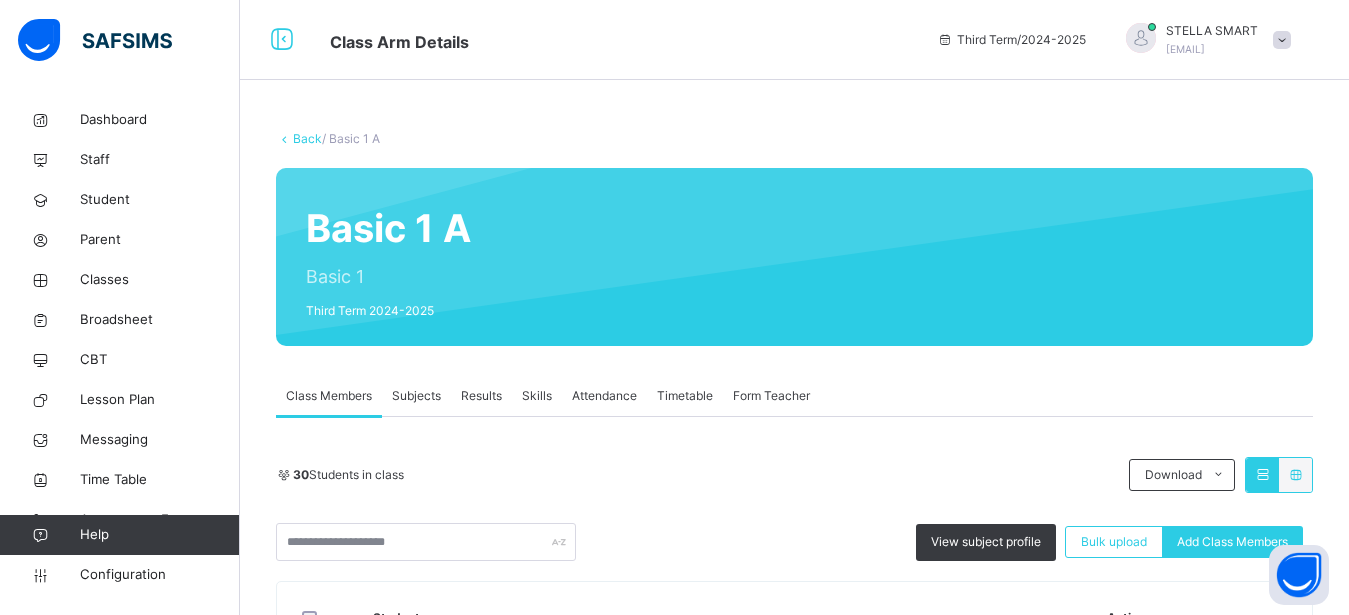 click on "Subjects" at bounding box center [416, 396] 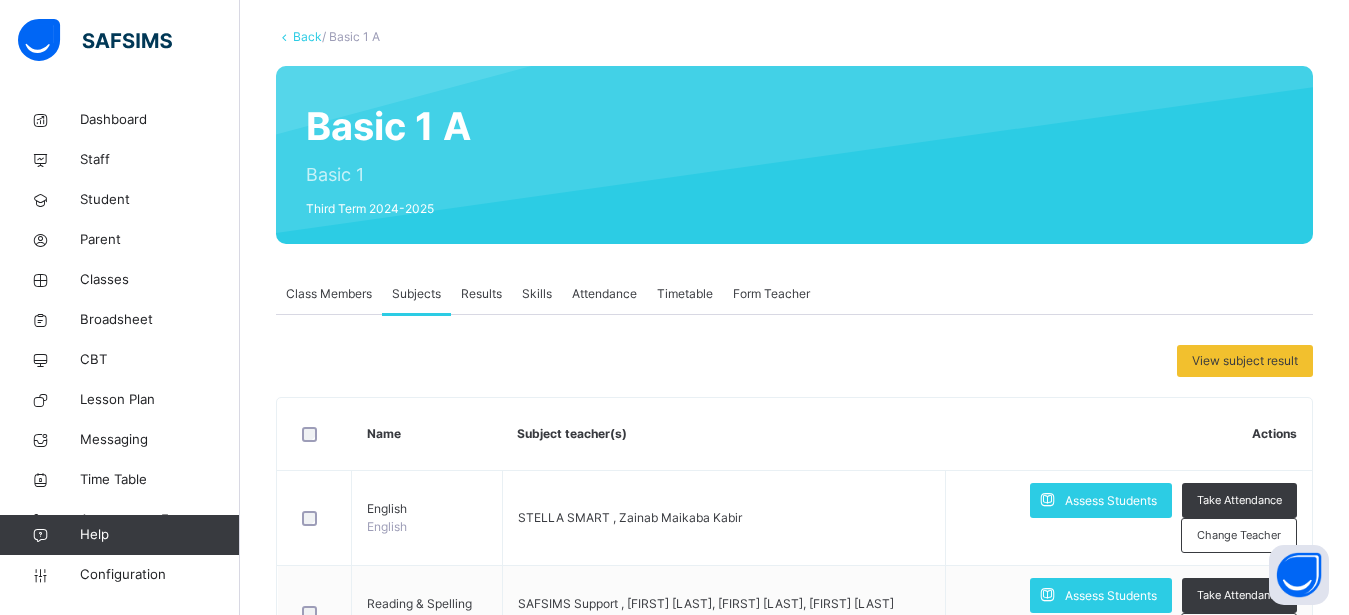 scroll, scrollTop: 153, scrollLeft: 0, axis: vertical 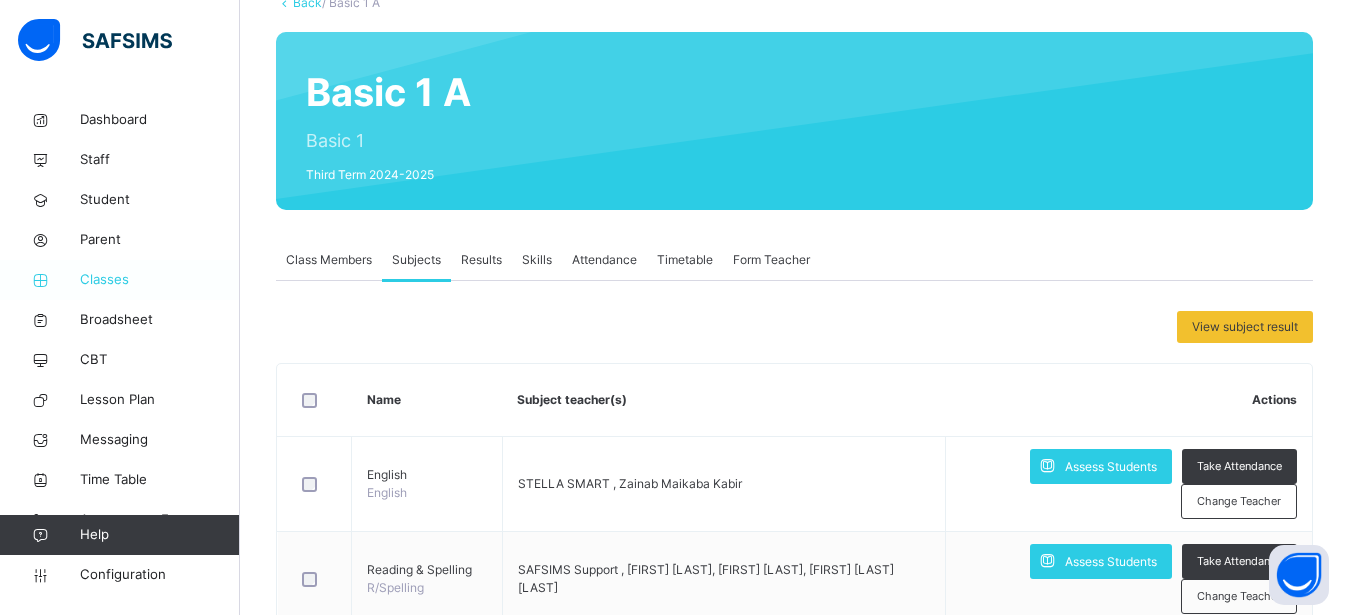 click on "Classes" at bounding box center [160, 280] 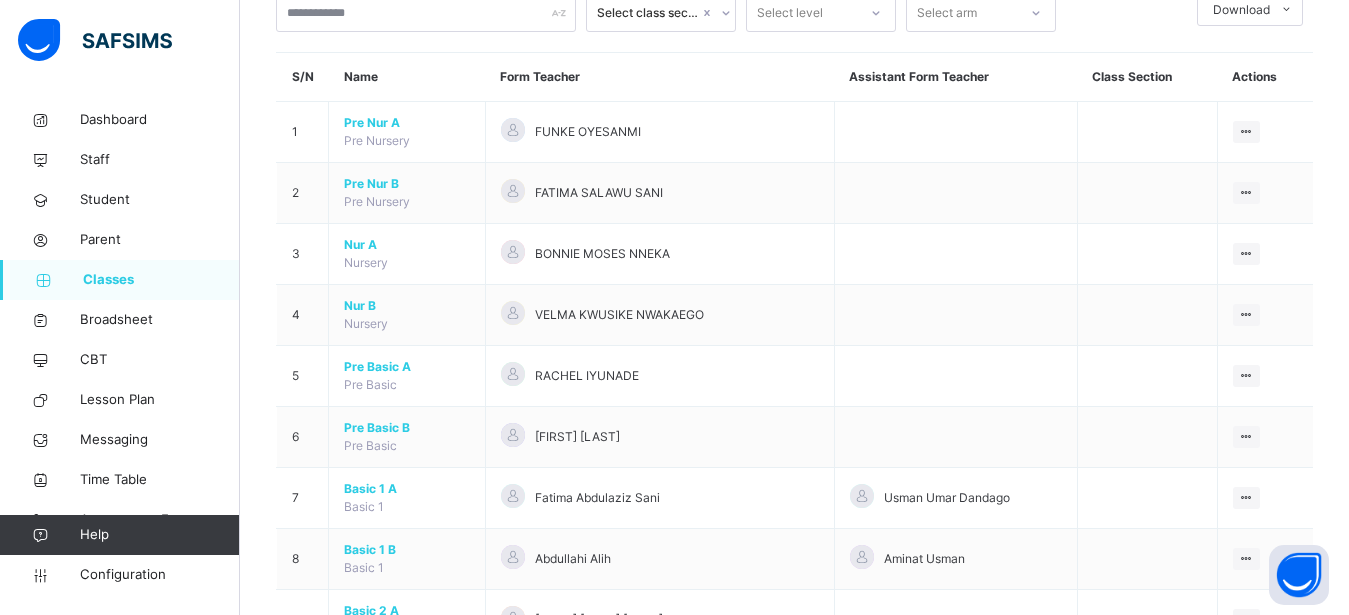 scroll, scrollTop: 0, scrollLeft: 0, axis: both 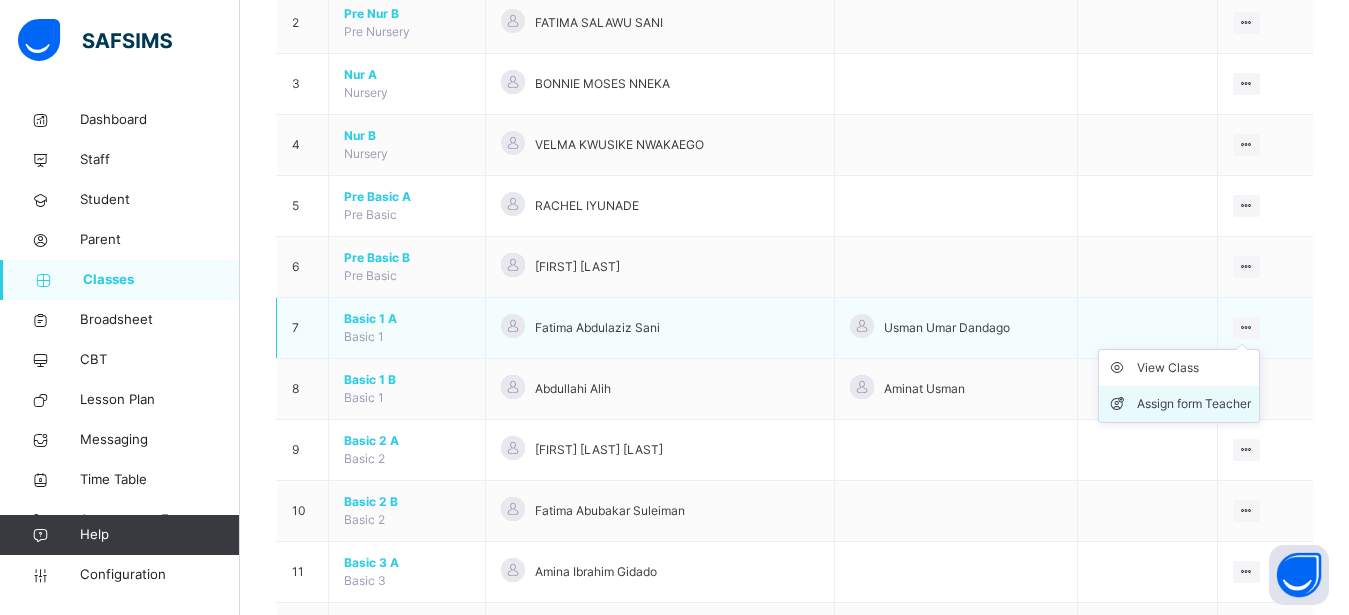 click on "Assign form Teacher" at bounding box center [1194, 404] 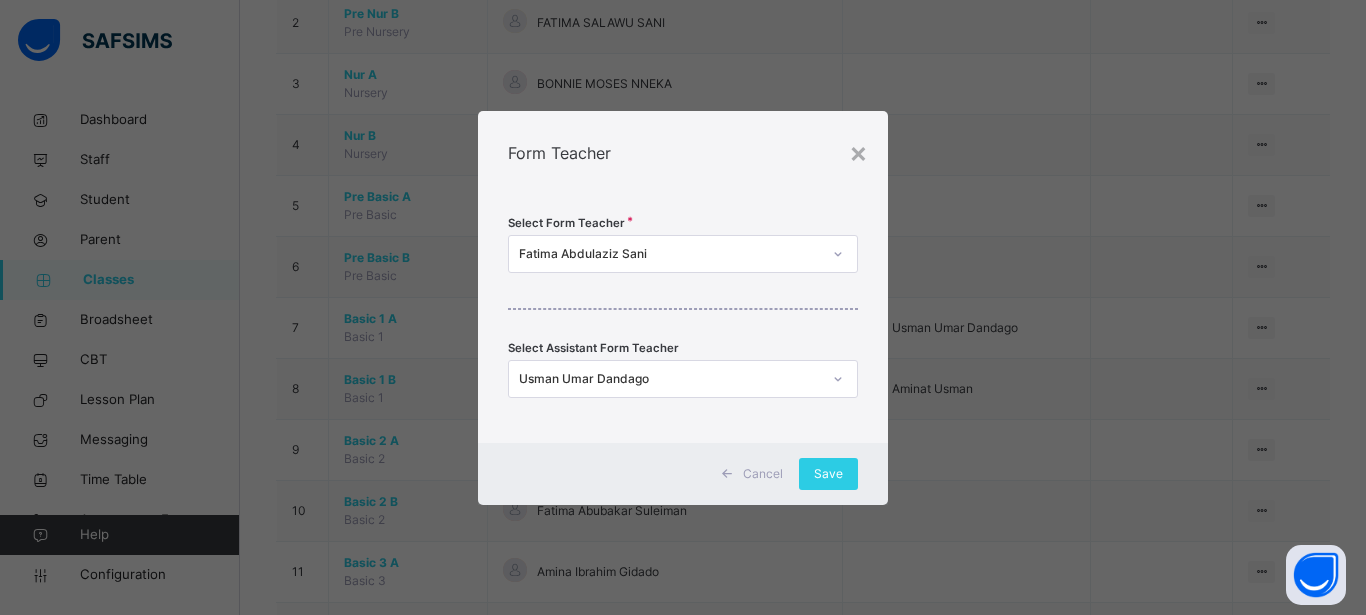 click 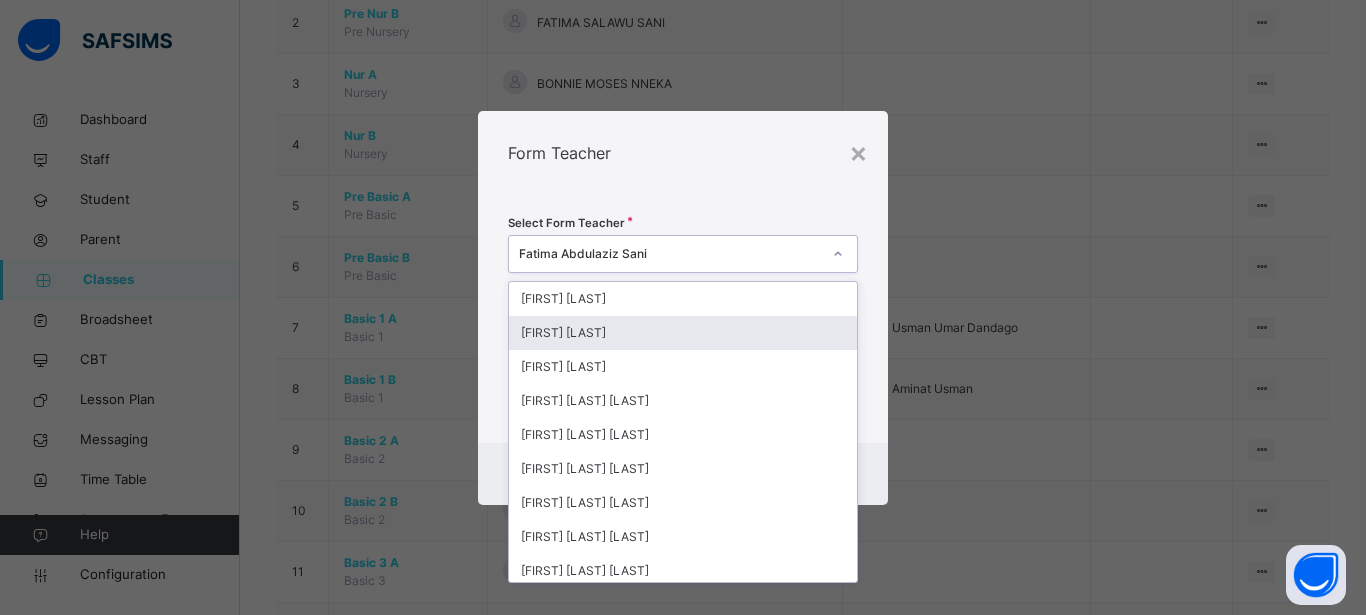 click on "[FIRST] [LAST]" at bounding box center (683, 333) 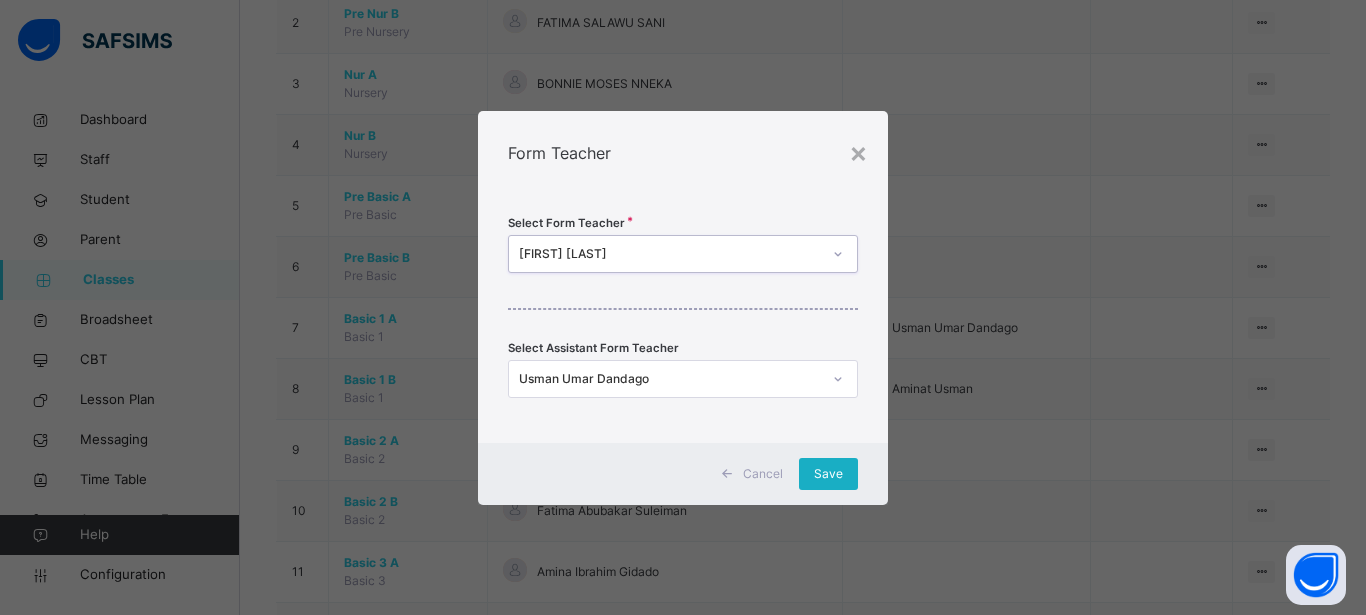 click on "Save" at bounding box center [828, 474] 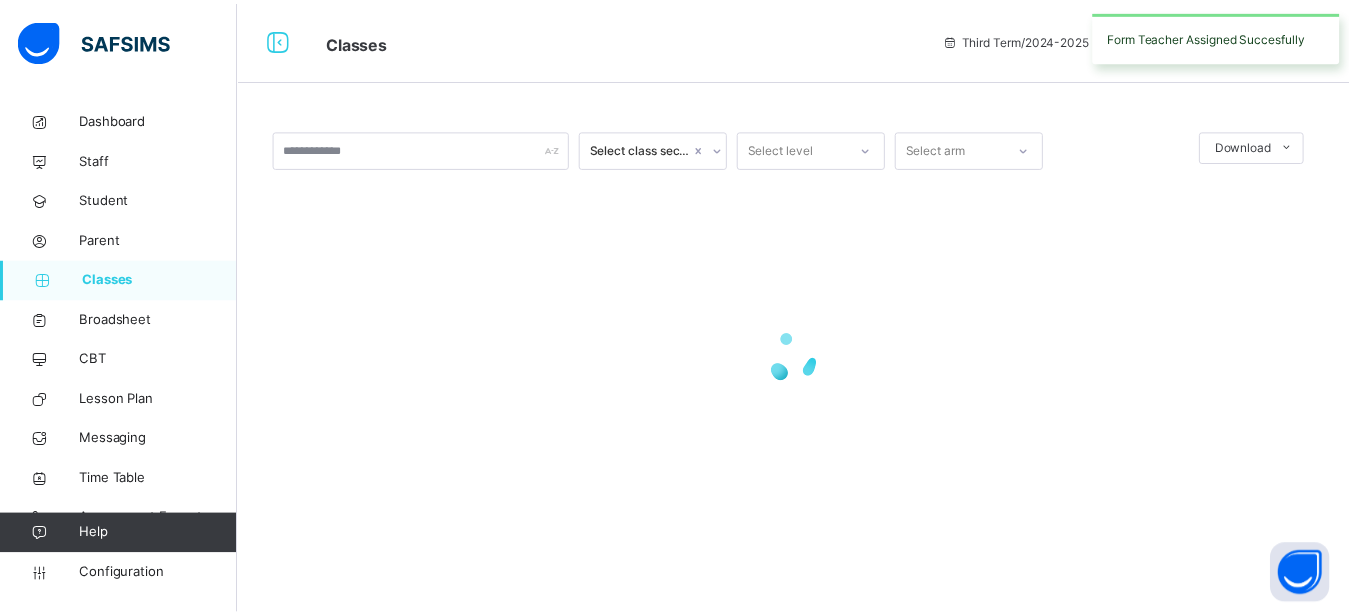 scroll, scrollTop: 0, scrollLeft: 0, axis: both 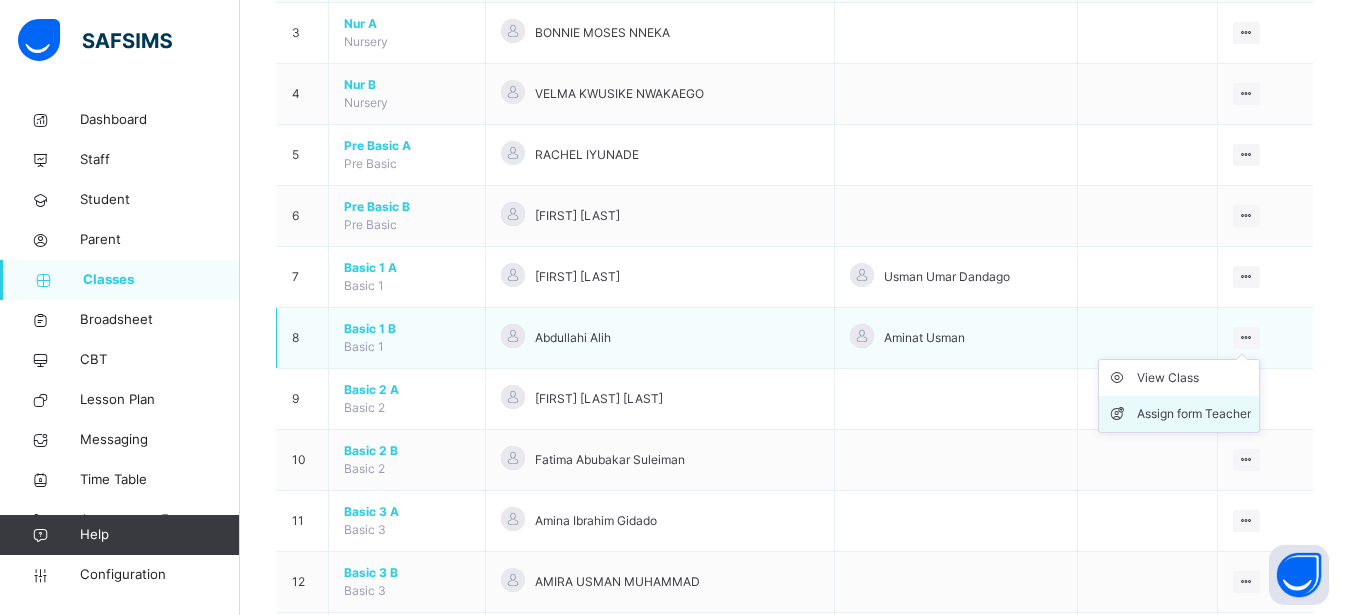 click on "Assign form Teacher" at bounding box center (1194, 414) 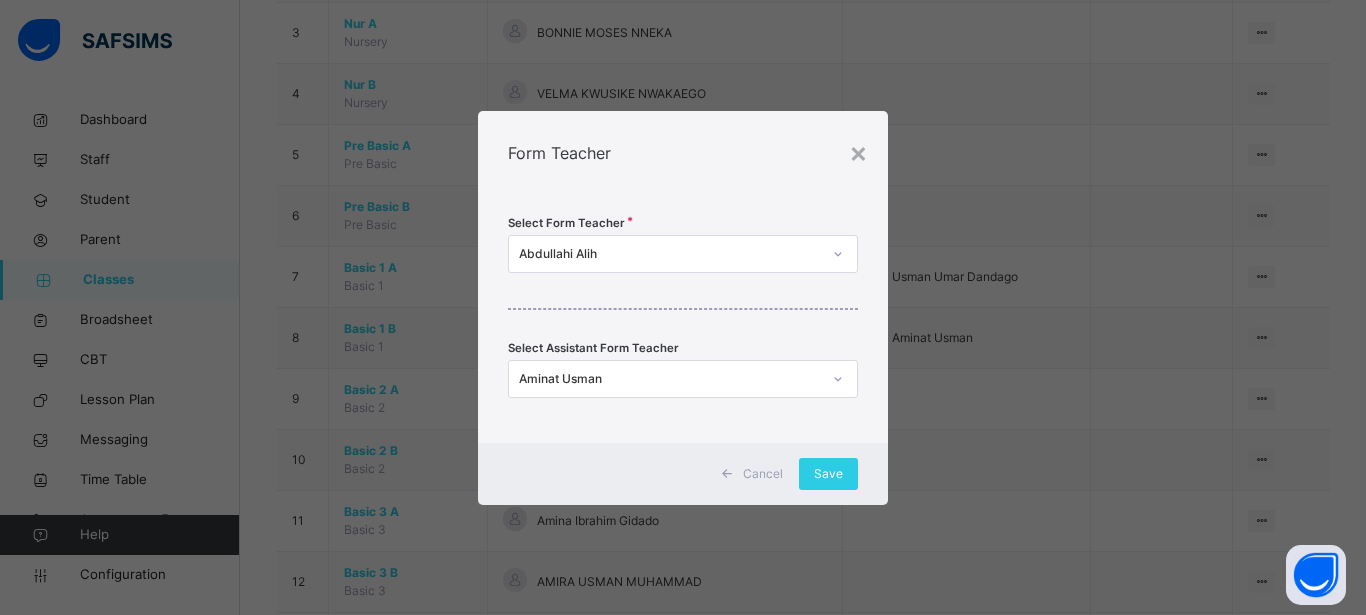 click 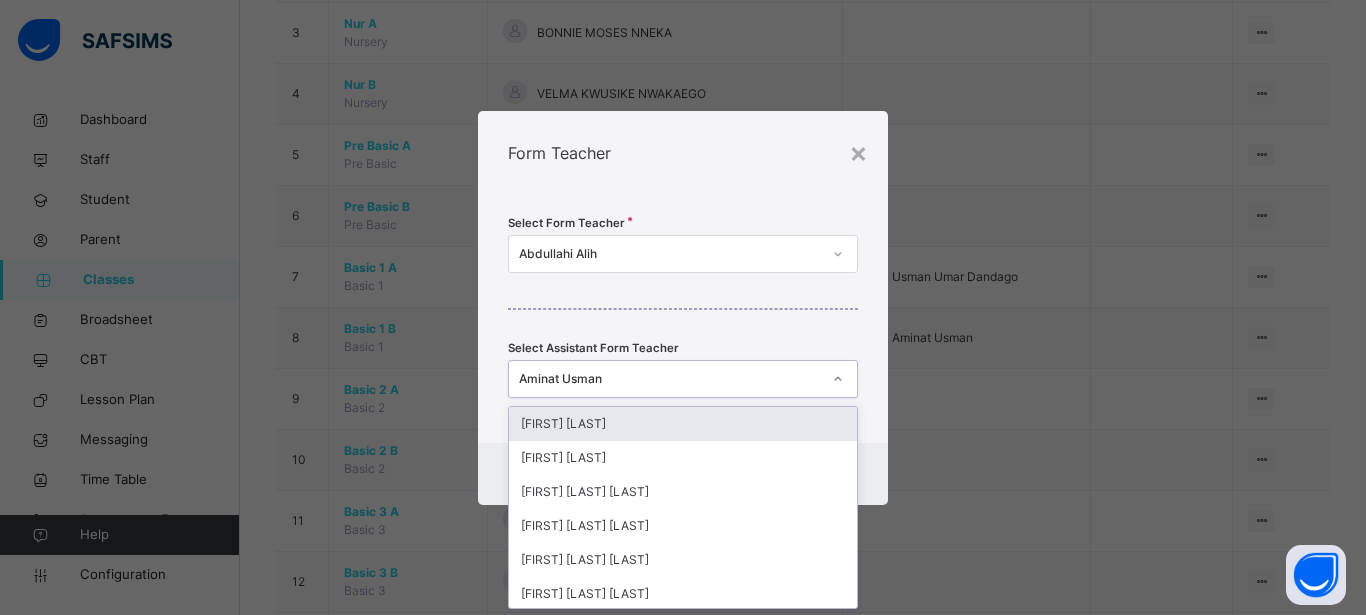 scroll, scrollTop: 0, scrollLeft: 0, axis: both 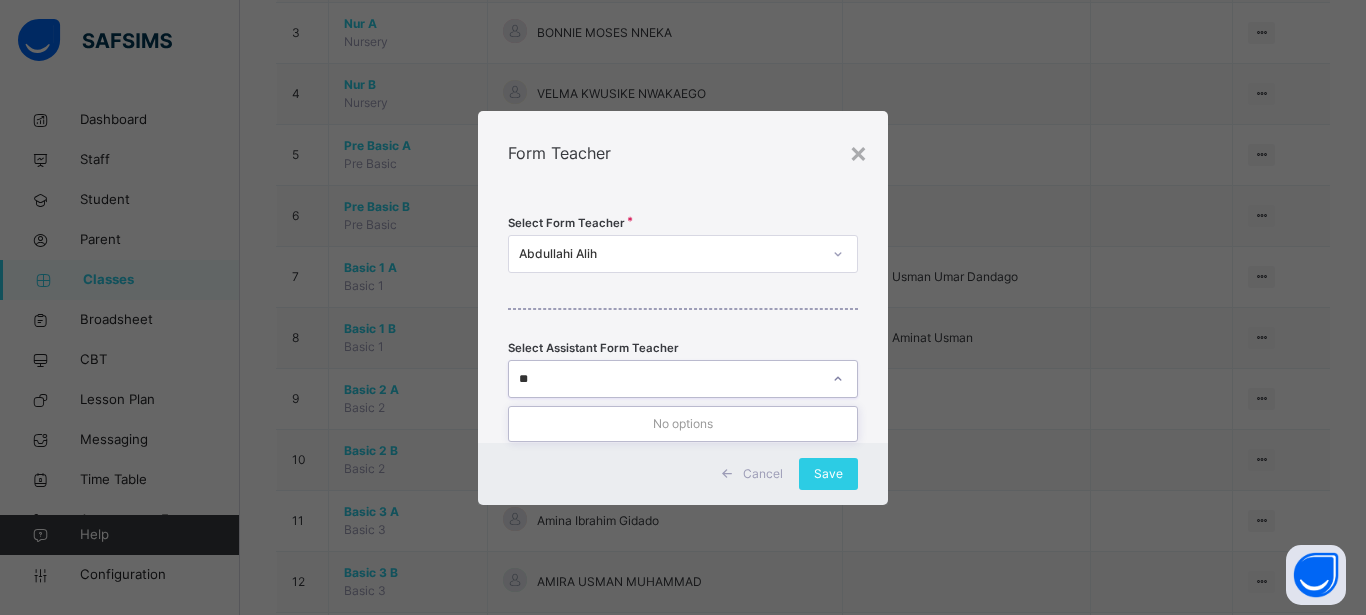 type on "*" 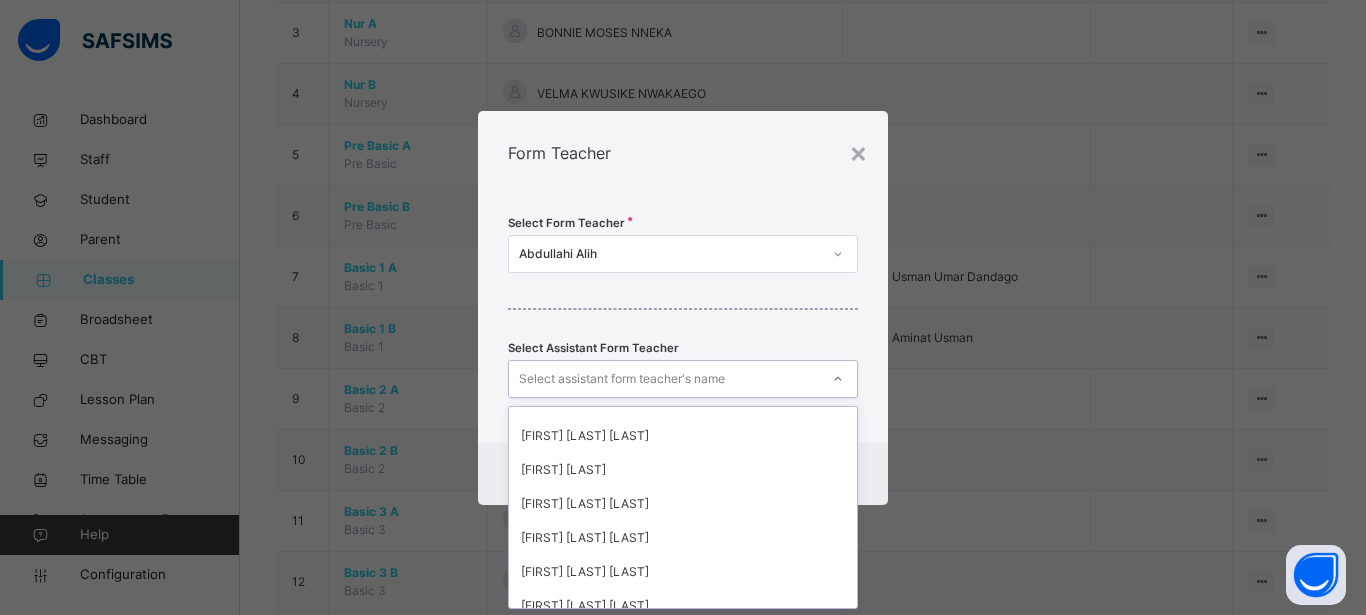 scroll, scrollTop: 1506, scrollLeft: 0, axis: vertical 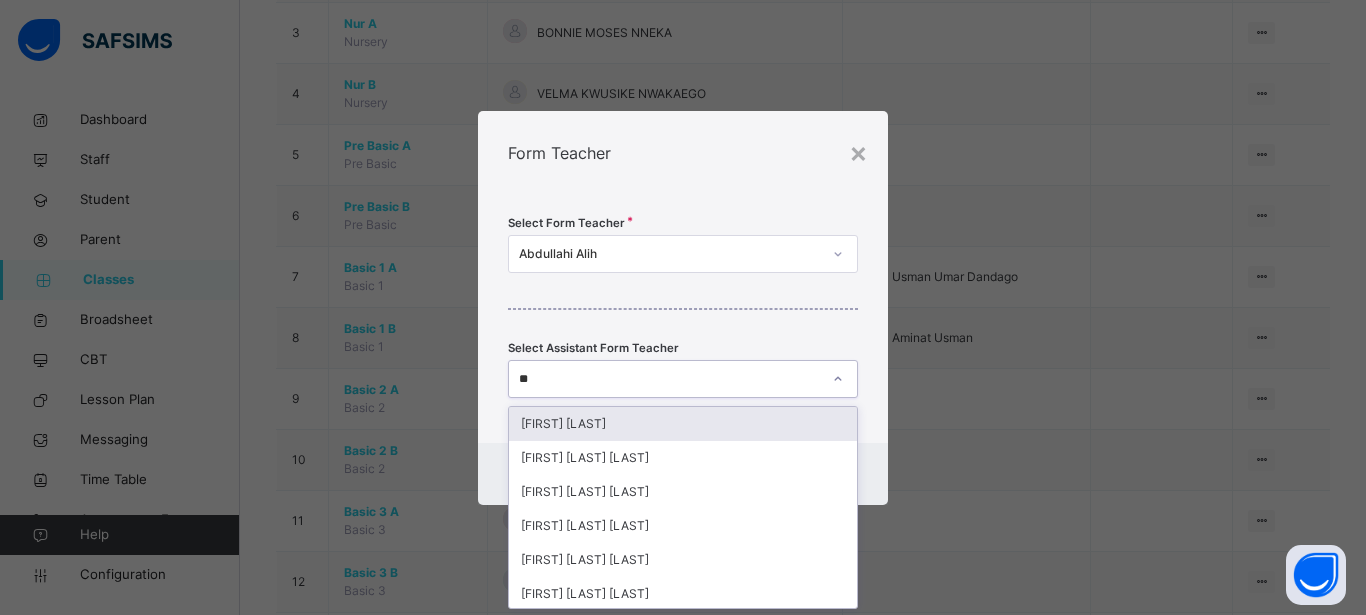 type on "*" 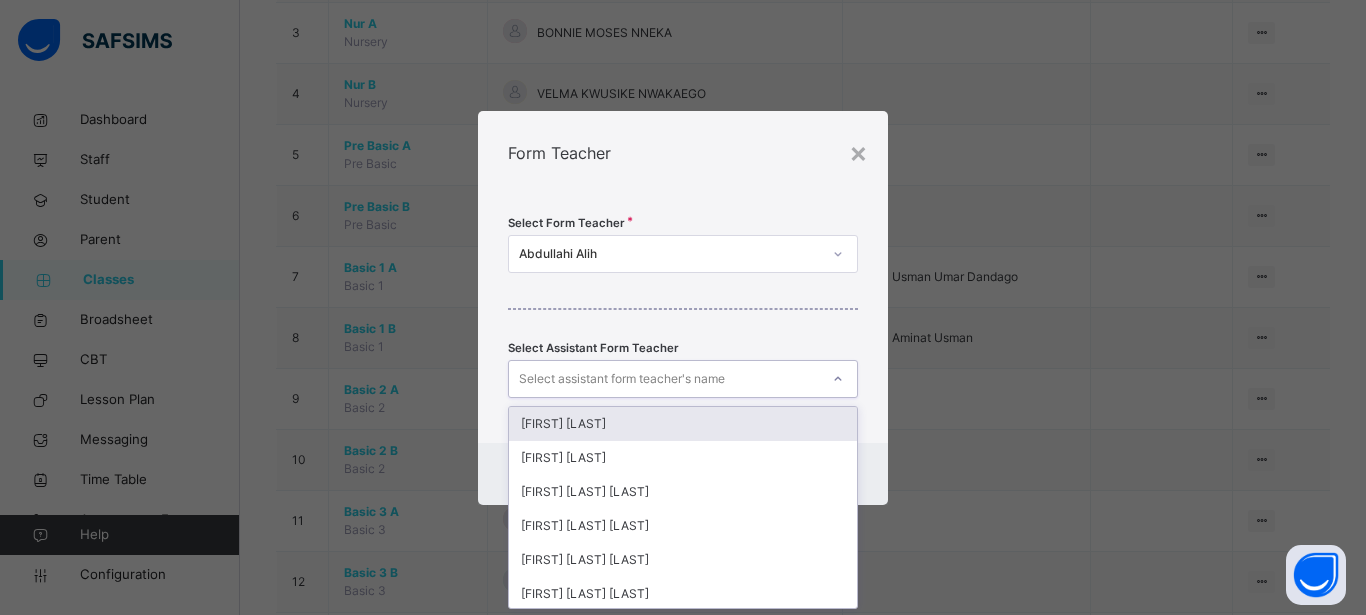 click on "Abdullahi Alih" at bounding box center [670, 254] 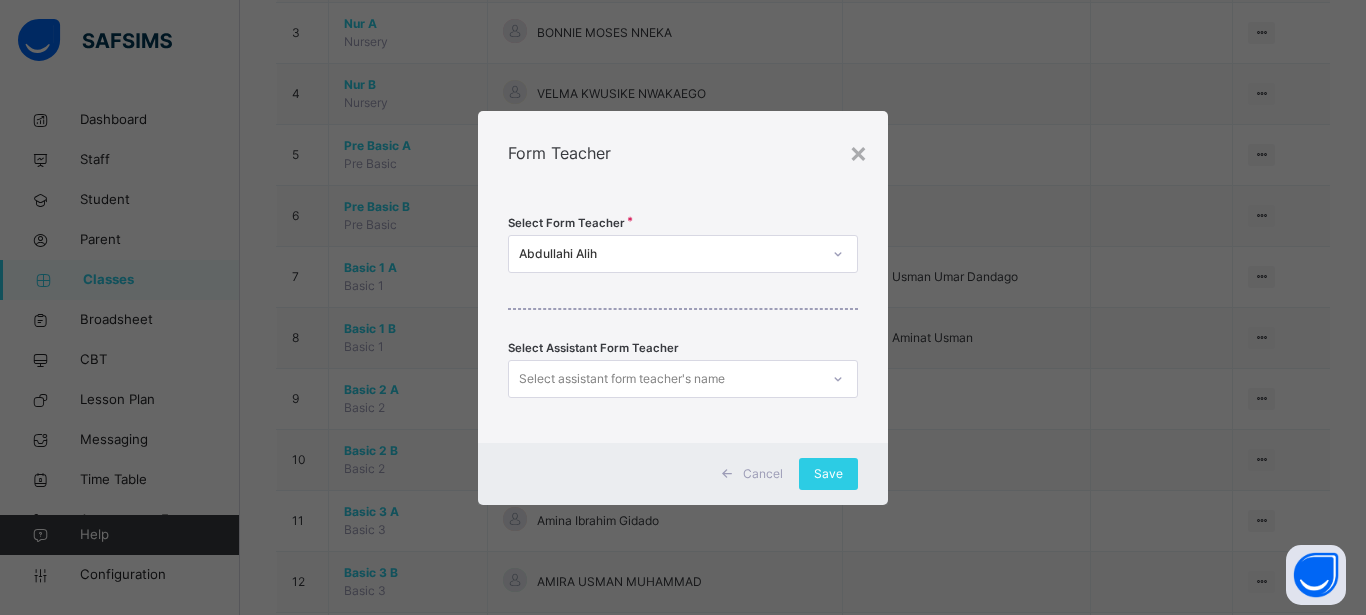 click on "Form Teacher" at bounding box center (683, 153) 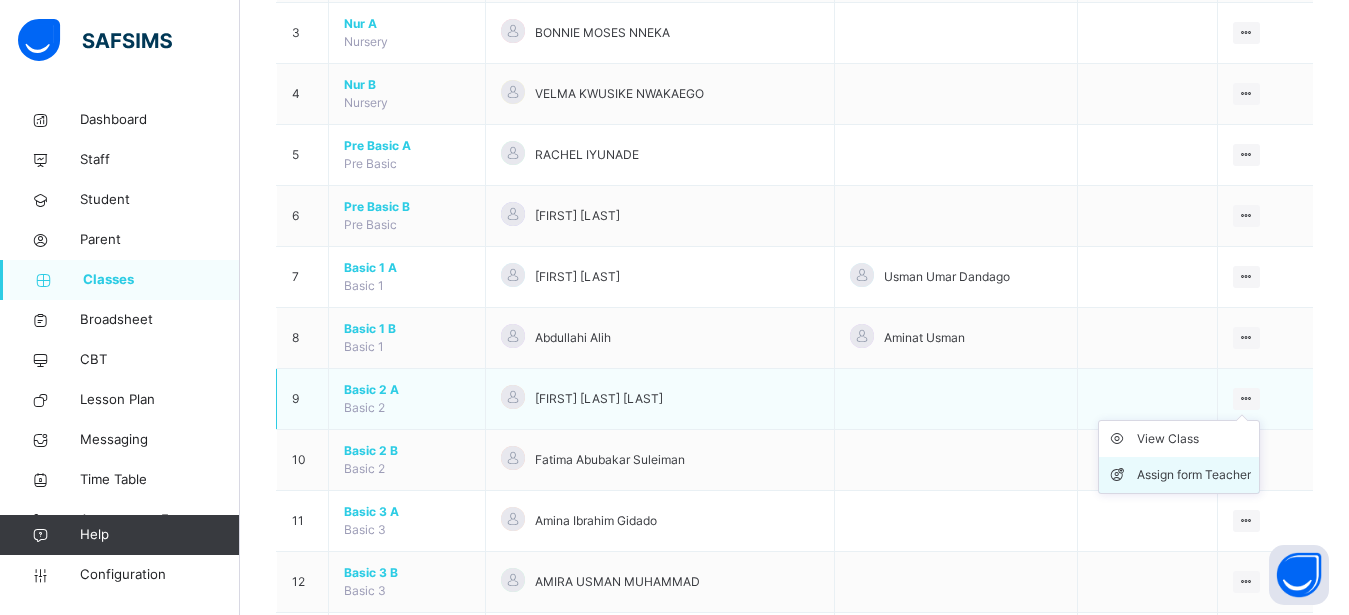 click on "Assign form Teacher" at bounding box center [1194, 475] 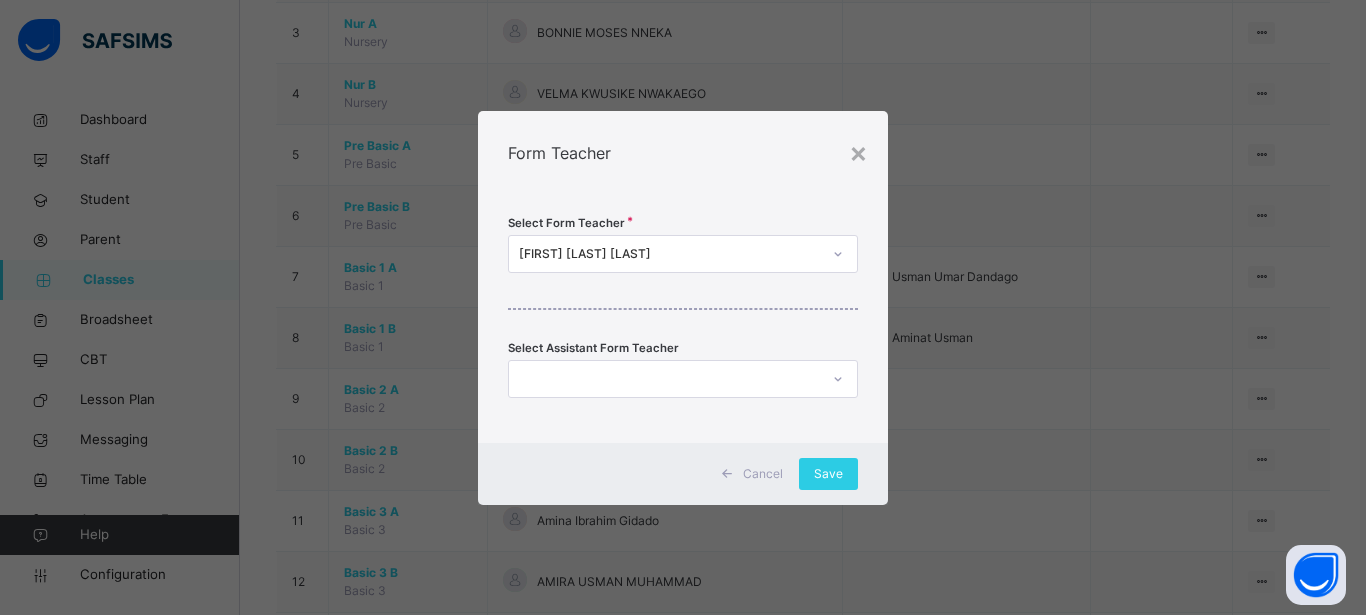 click at bounding box center (664, 378) 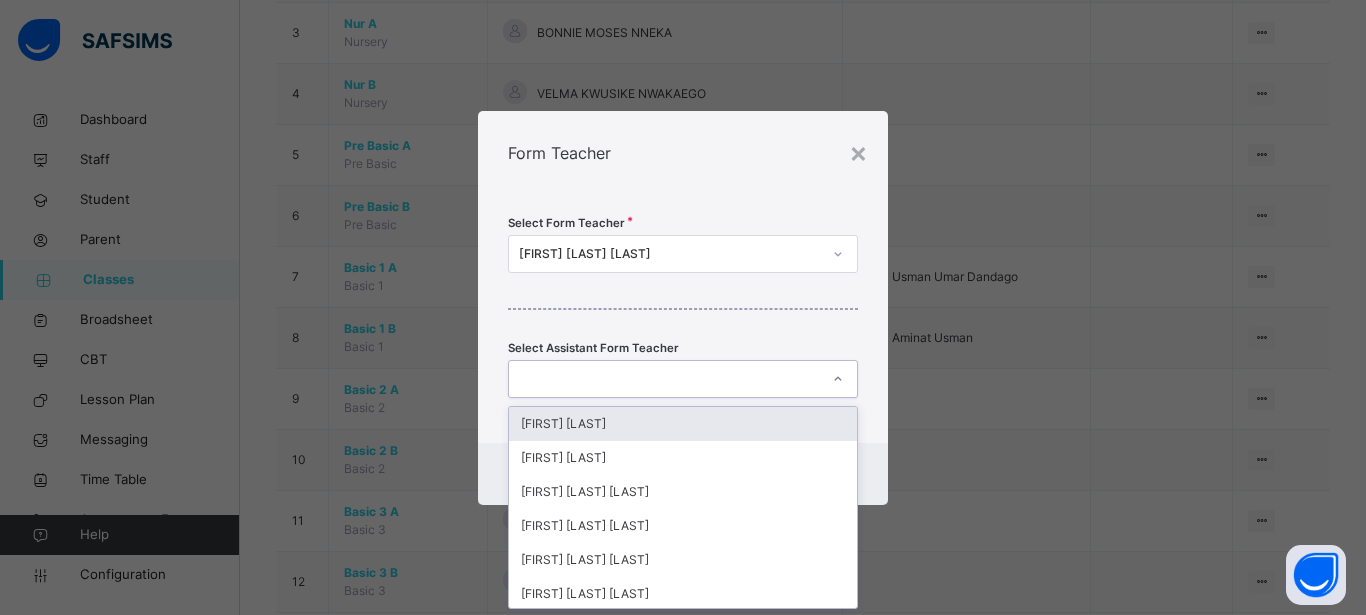 scroll, scrollTop: 0, scrollLeft: 0, axis: both 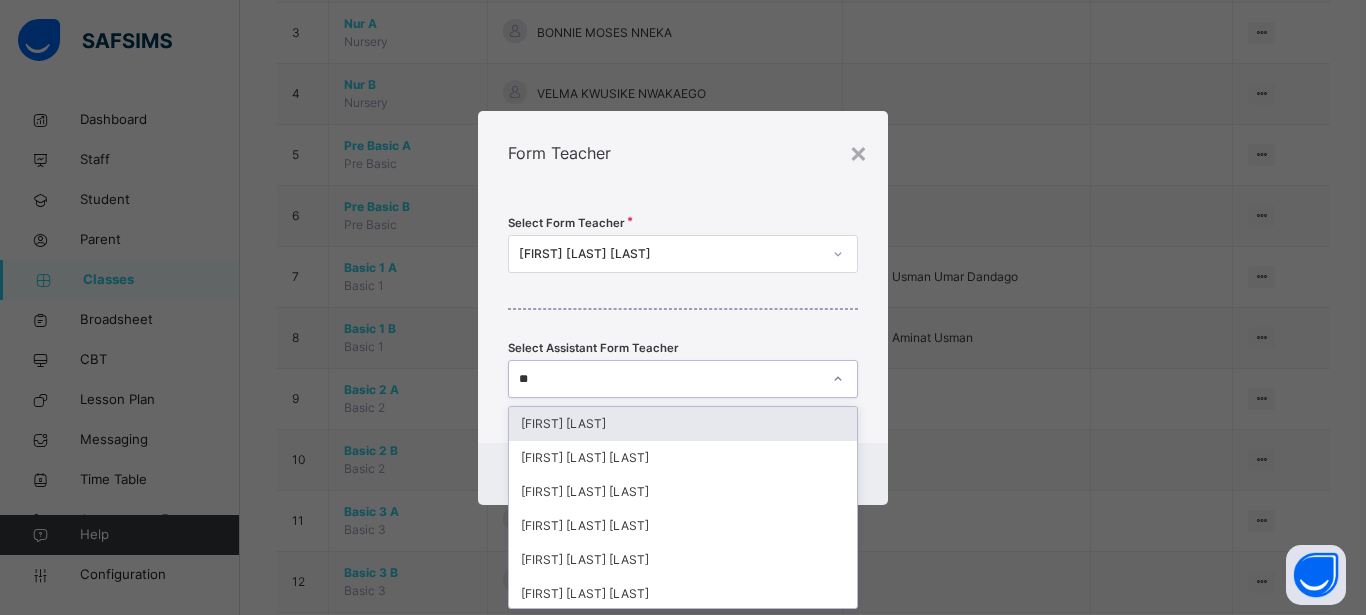 type on "***" 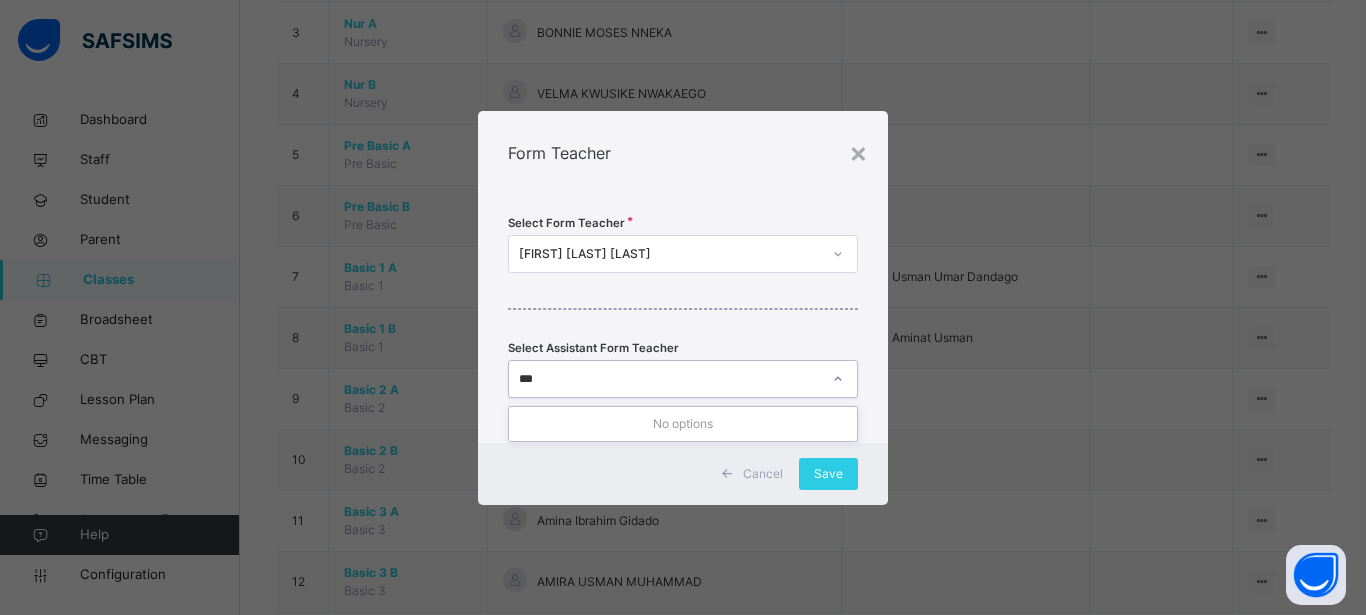 click on "Cancel" at bounding box center (763, 474) 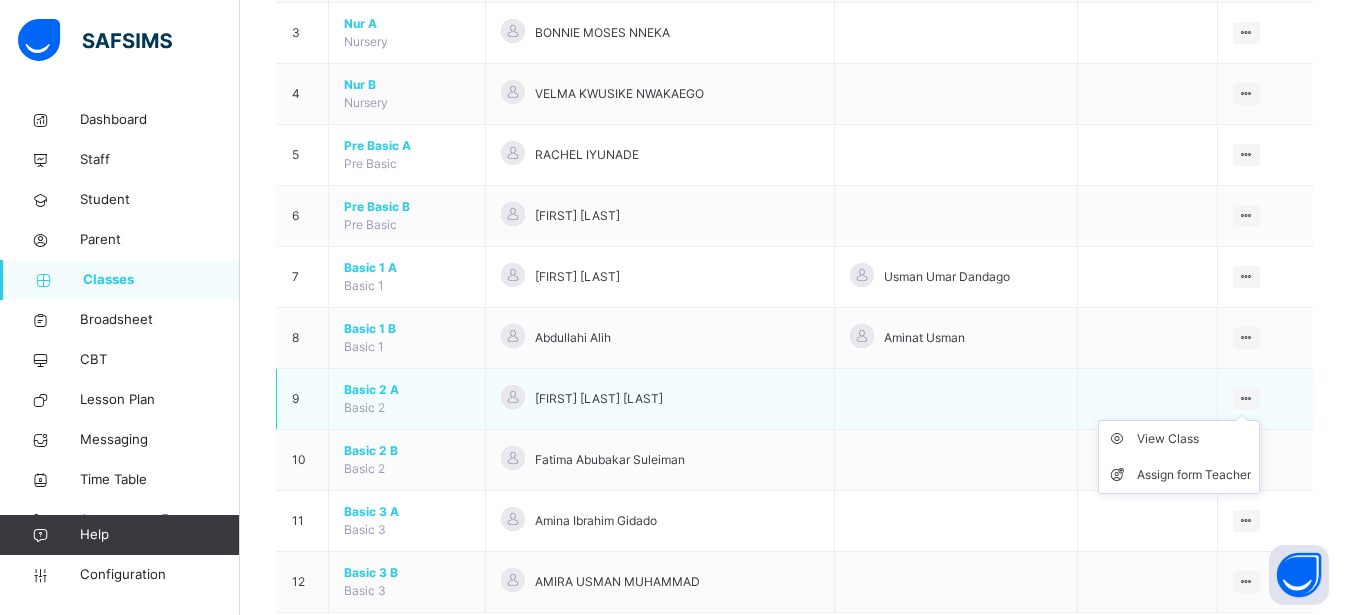 click at bounding box center (1246, 398) 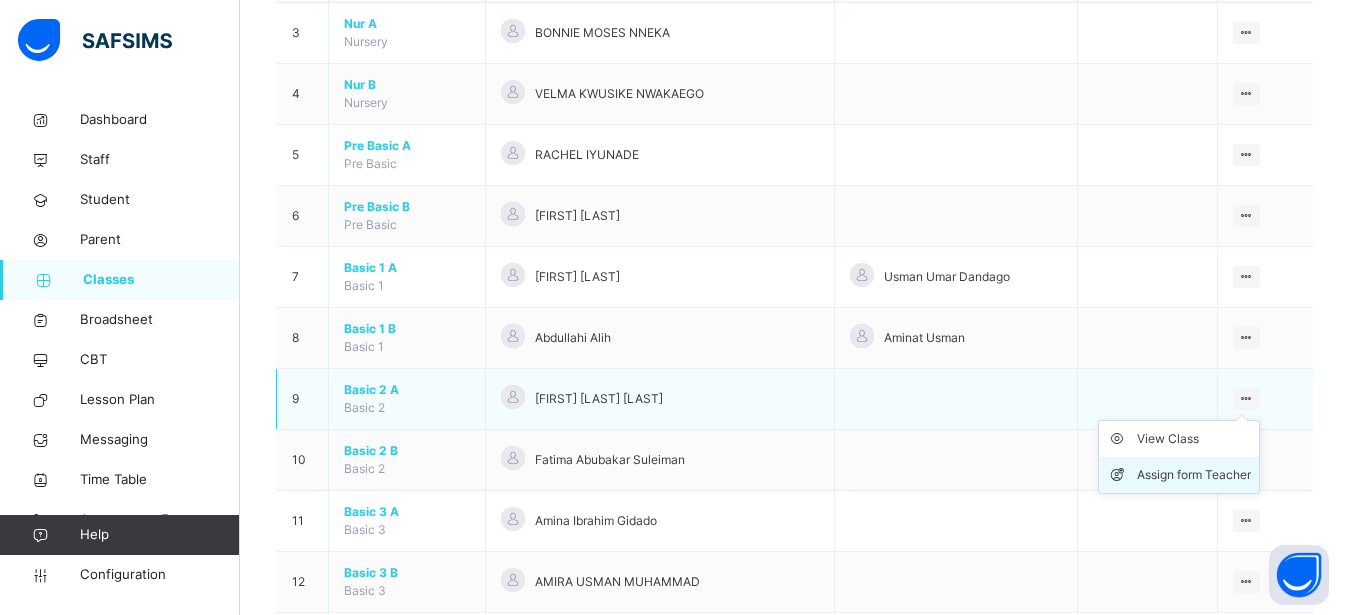 click on "Assign form Teacher" at bounding box center [1194, 475] 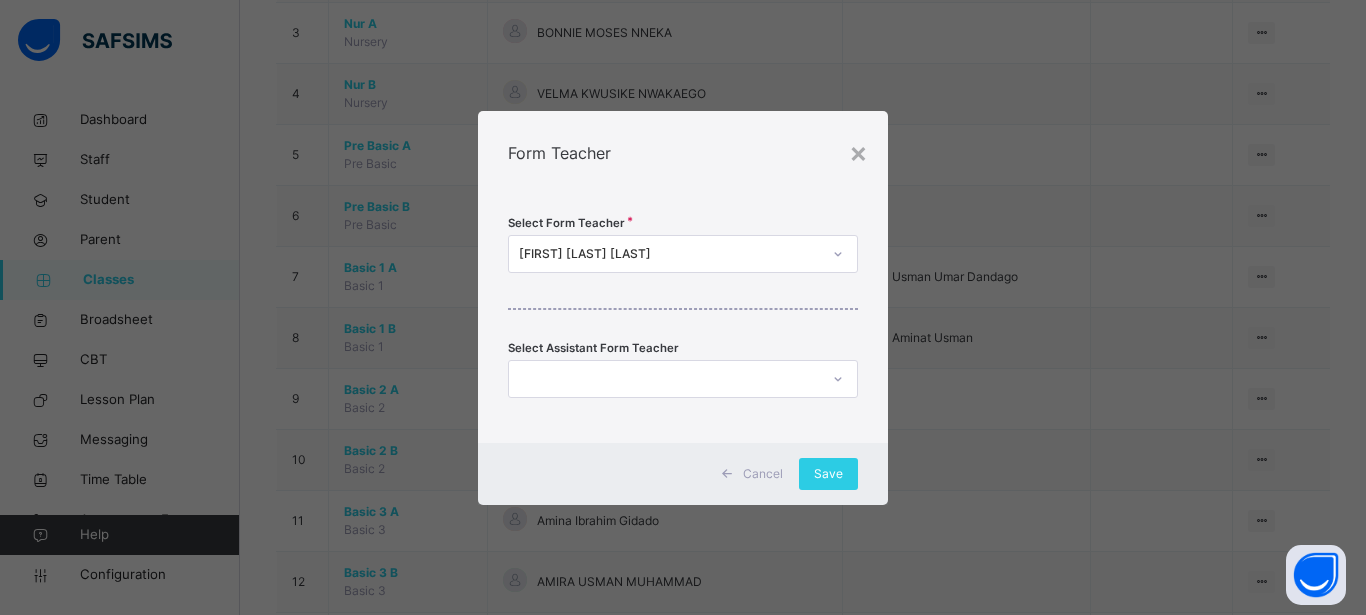 click at bounding box center (838, 254) 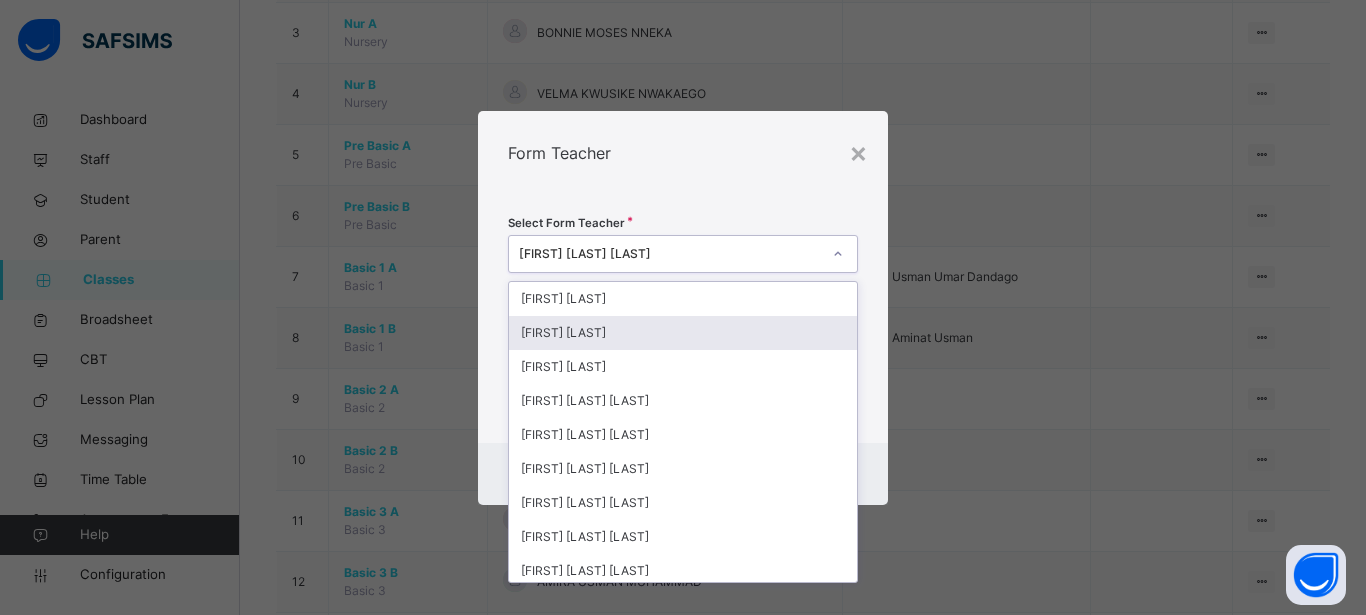 click on "[FIRST] [LAST]" at bounding box center (683, 333) 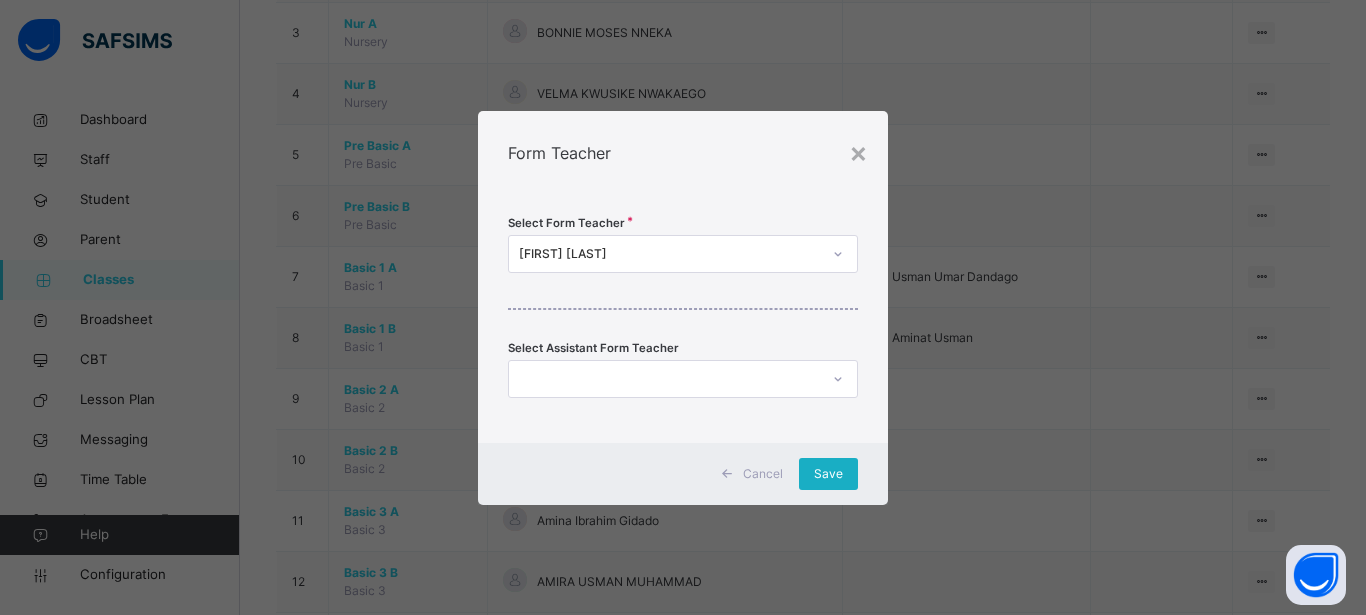click on "Save" at bounding box center [828, 474] 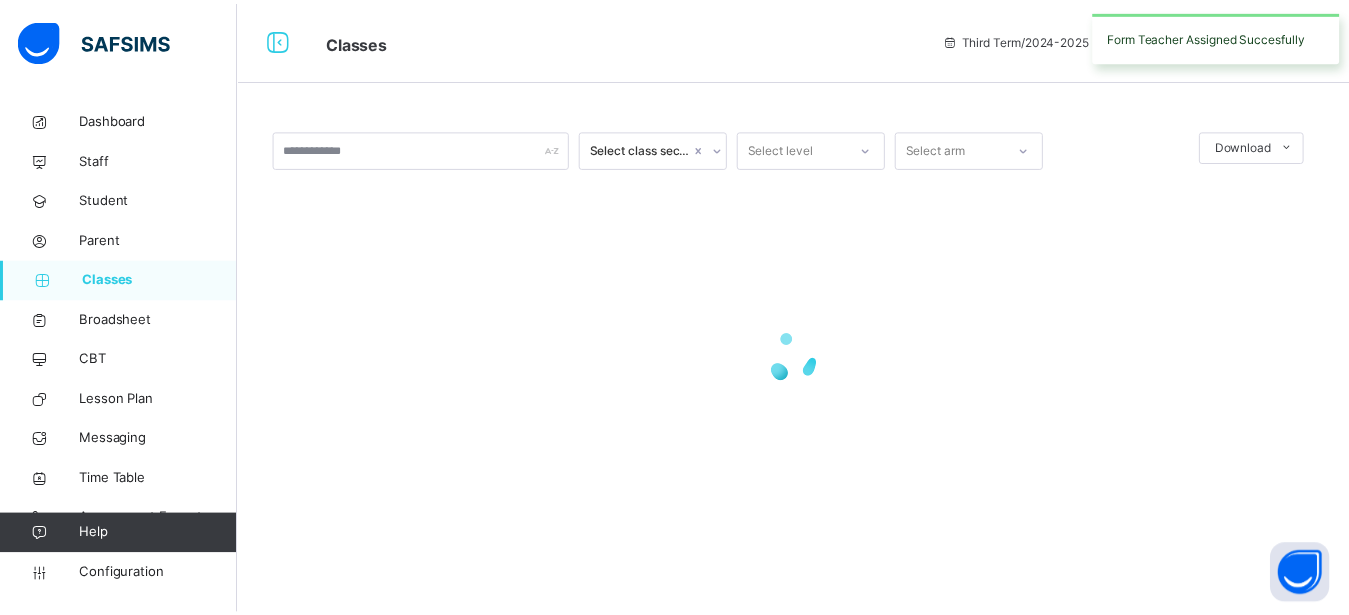 scroll, scrollTop: 0, scrollLeft: 0, axis: both 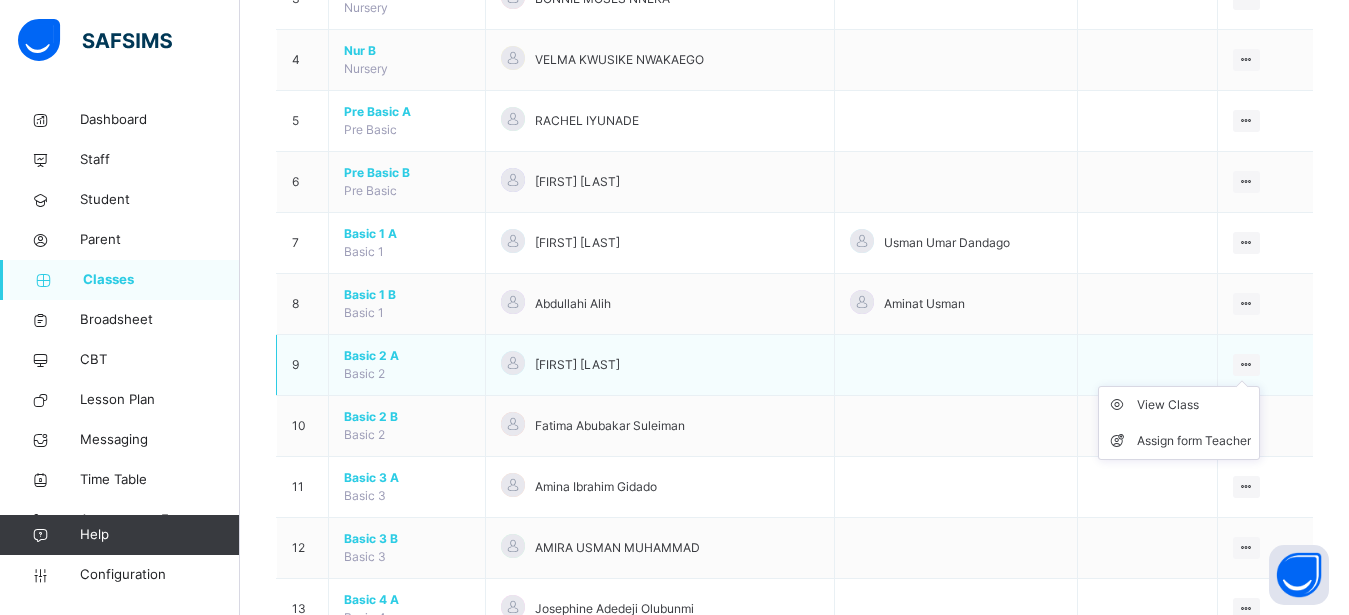 click at bounding box center (1246, 364) 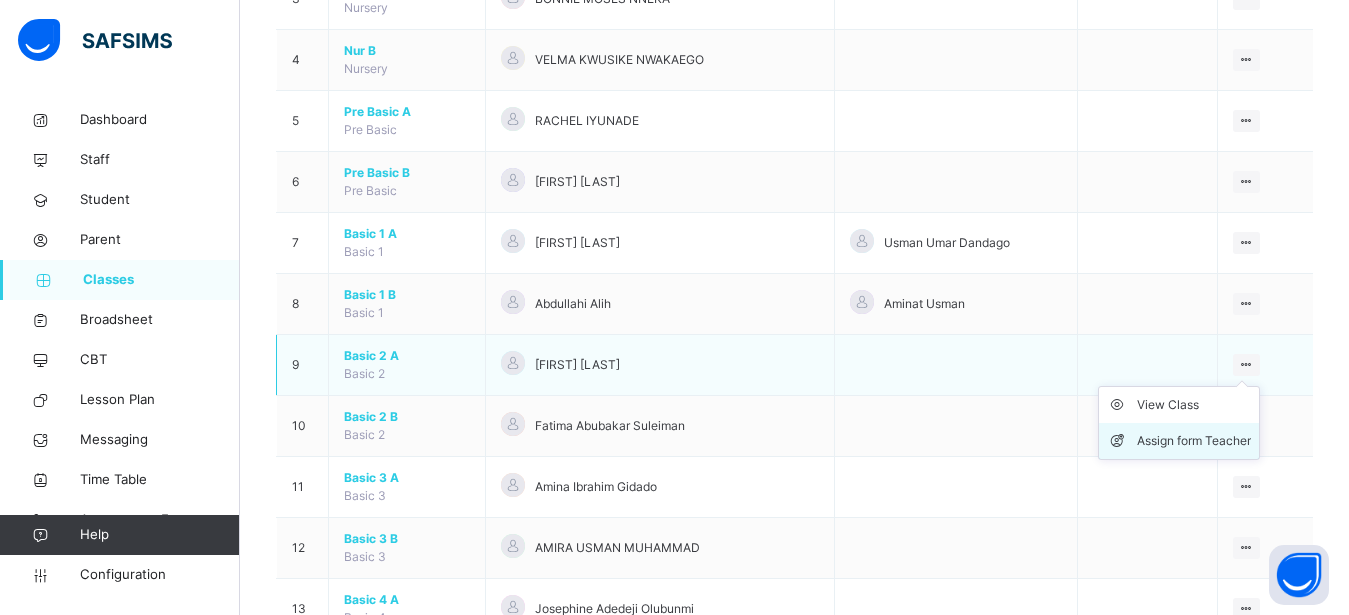 click on "Assign form Teacher" at bounding box center [1194, 441] 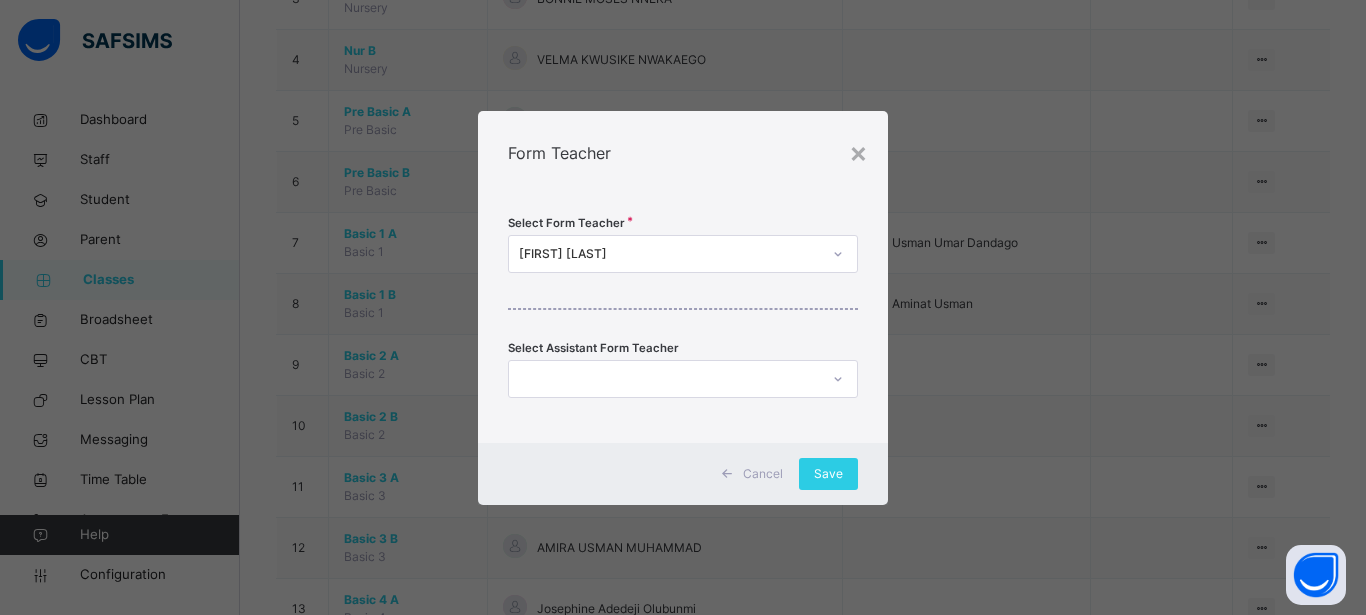 click on "Cancel" at bounding box center (763, 474) 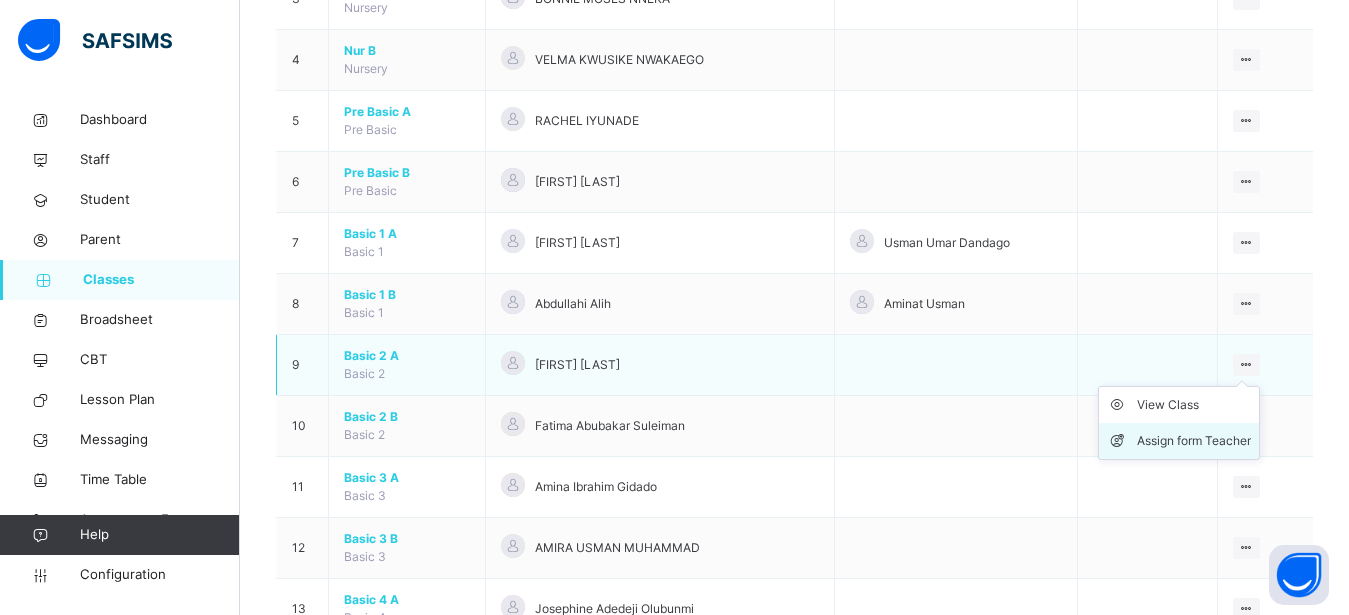 click on "Assign form Teacher" at bounding box center (1194, 441) 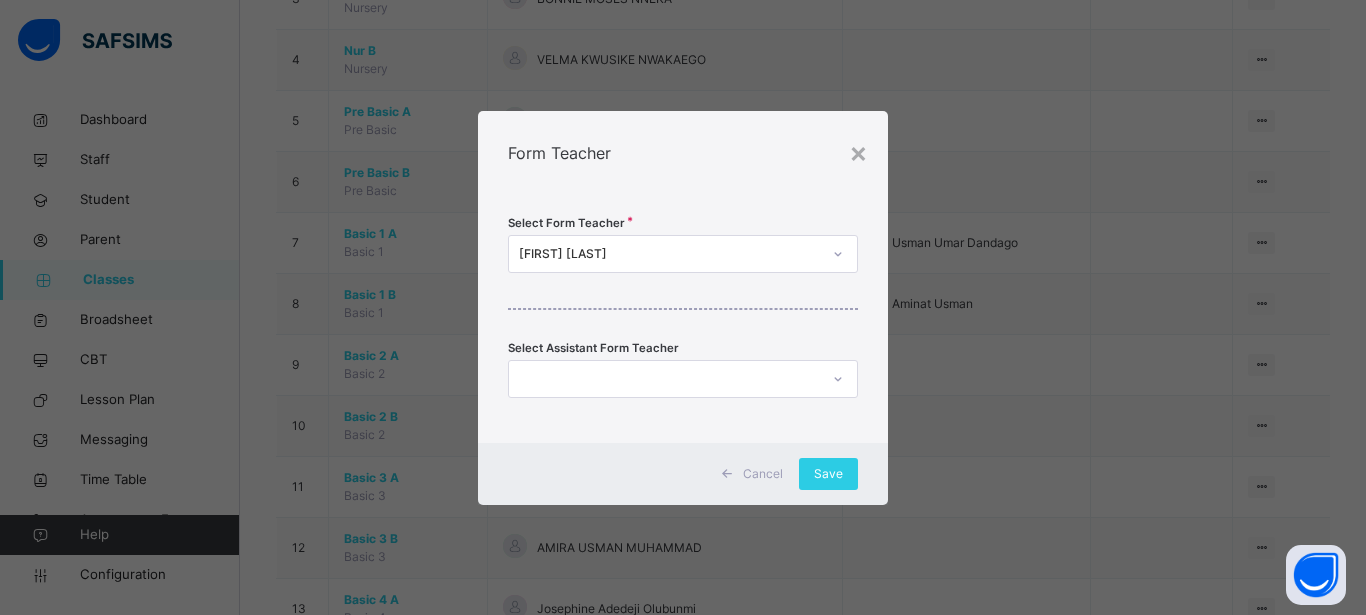 click 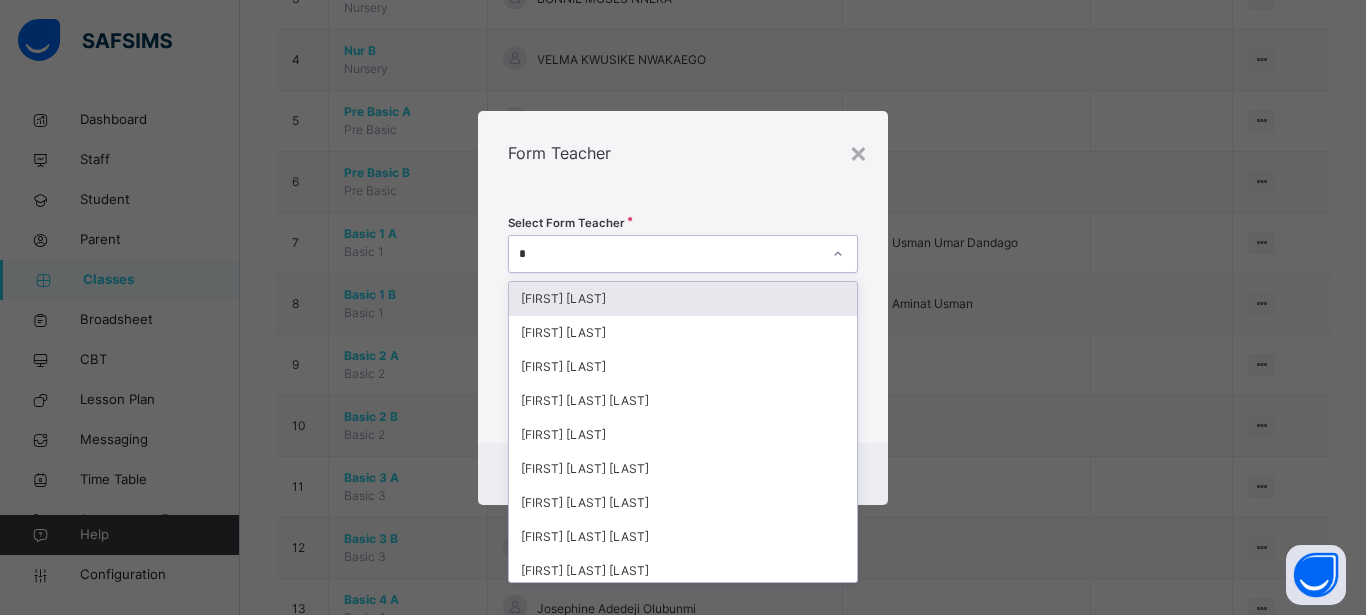 type on "**" 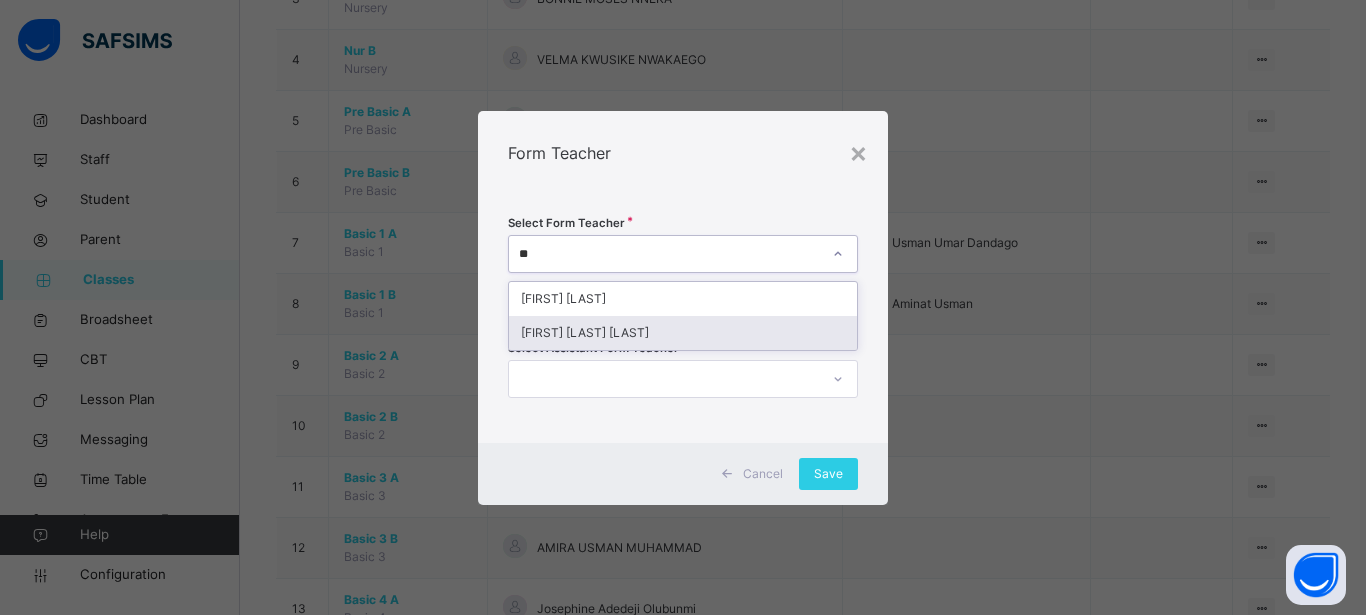 click on "[FIRST] [LAST] [LAST]" at bounding box center [683, 333] 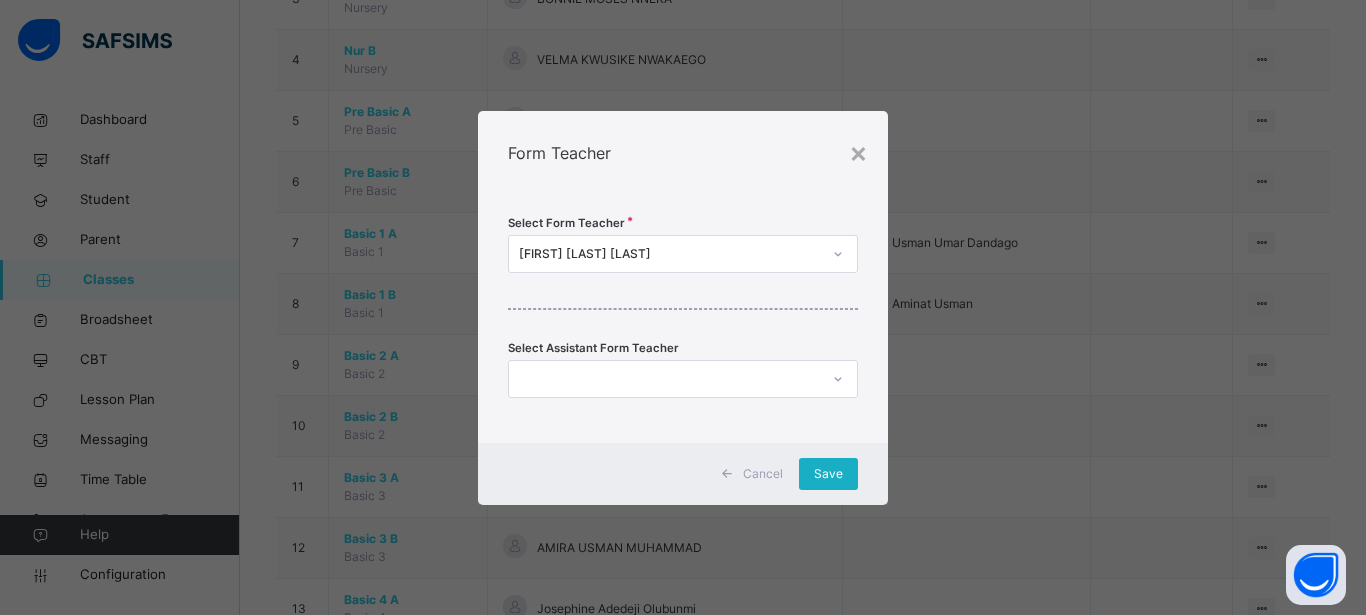 click on "Save" at bounding box center [828, 474] 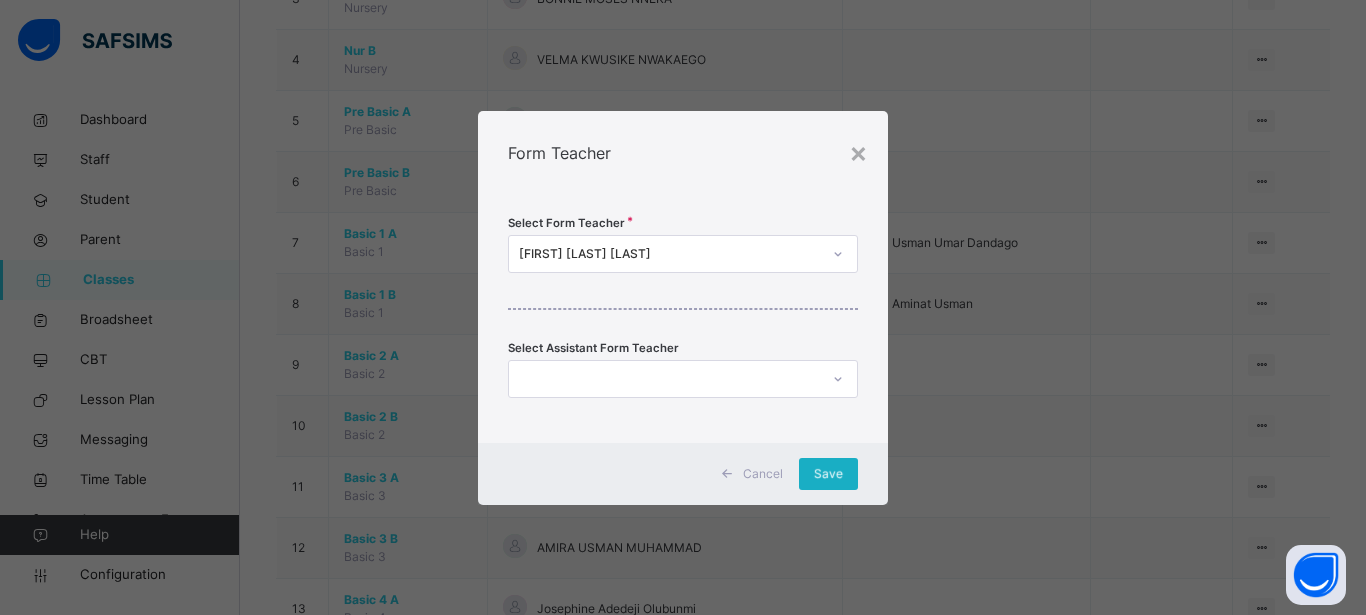 click on "Save" at bounding box center [828, 474] 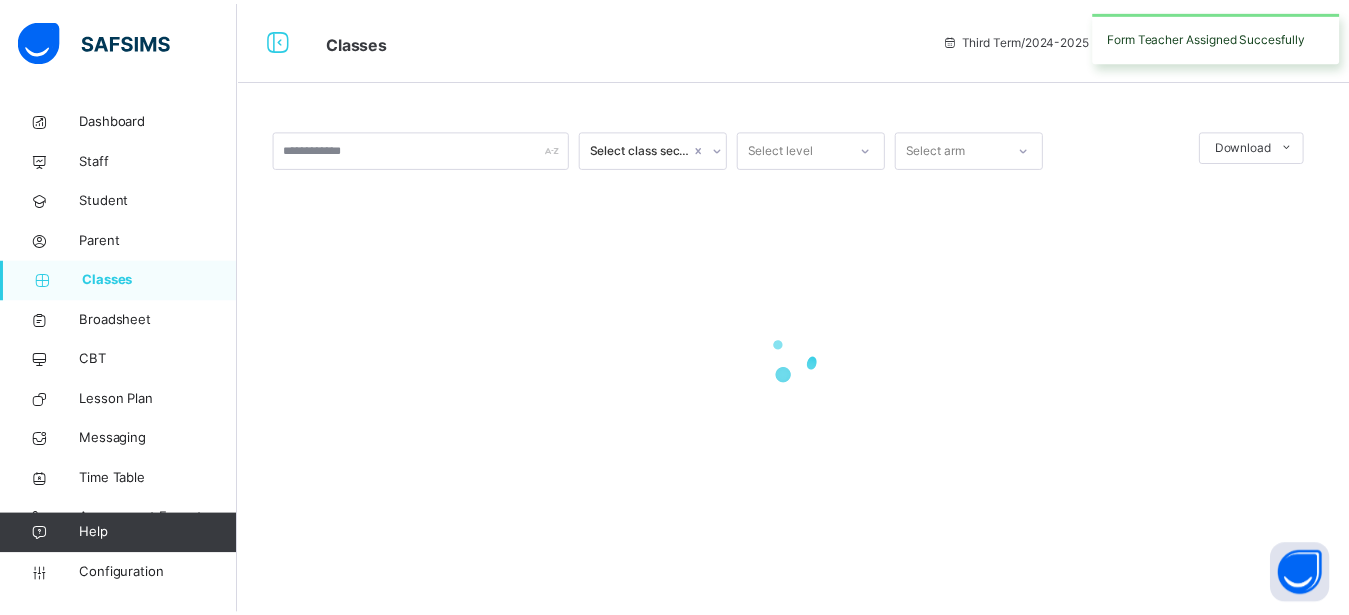 scroll, scrollTop: 0, scrollLeft: 0, axis: both 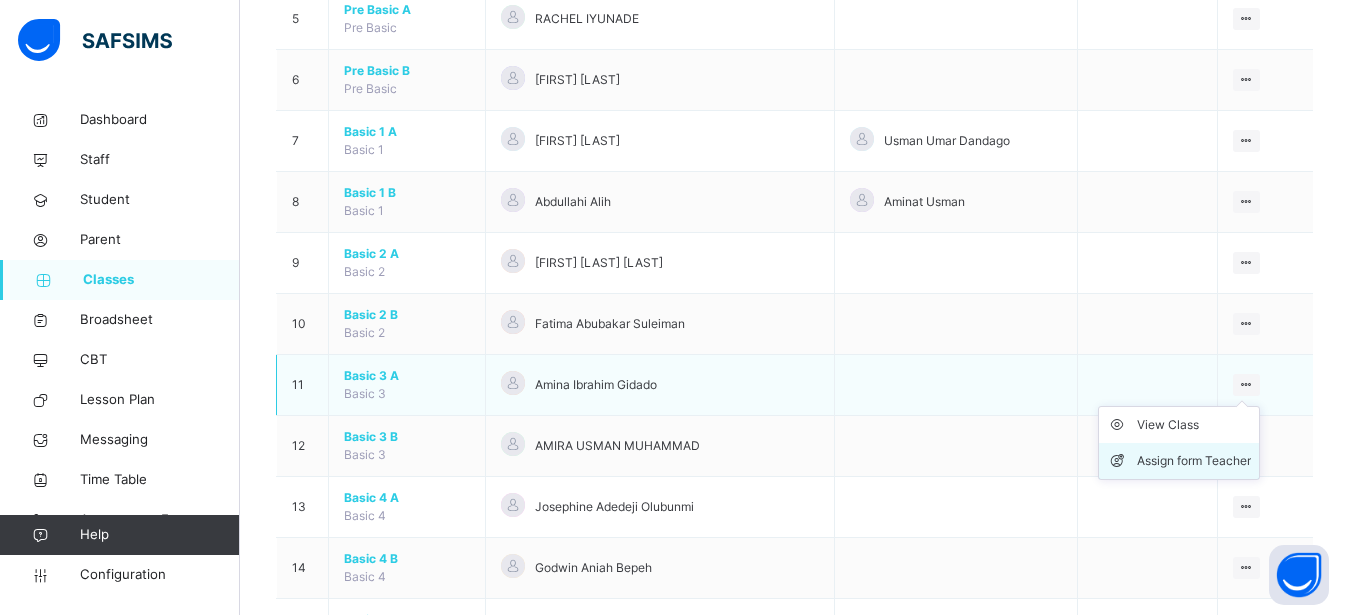 click on "Assign form Teacher" at bounding box center (1194, 461) 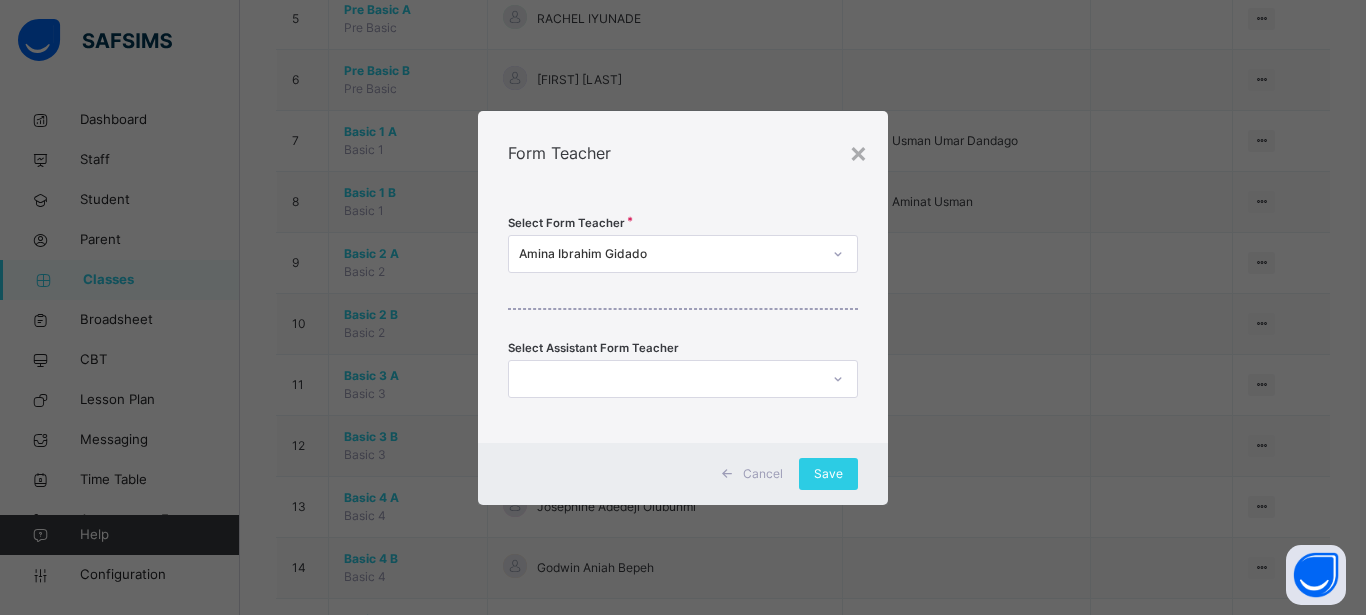 click at bounding box center [664, 378] 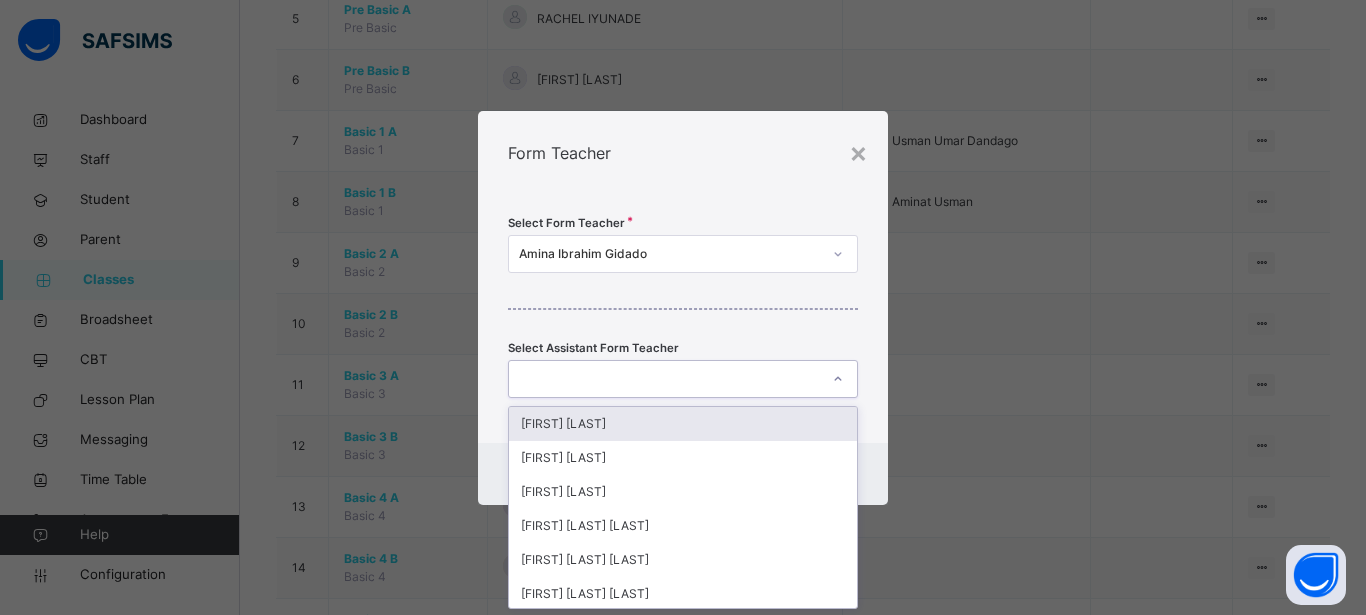 scroll, scrollTop: 0, scrollLeft: 0, axis: both 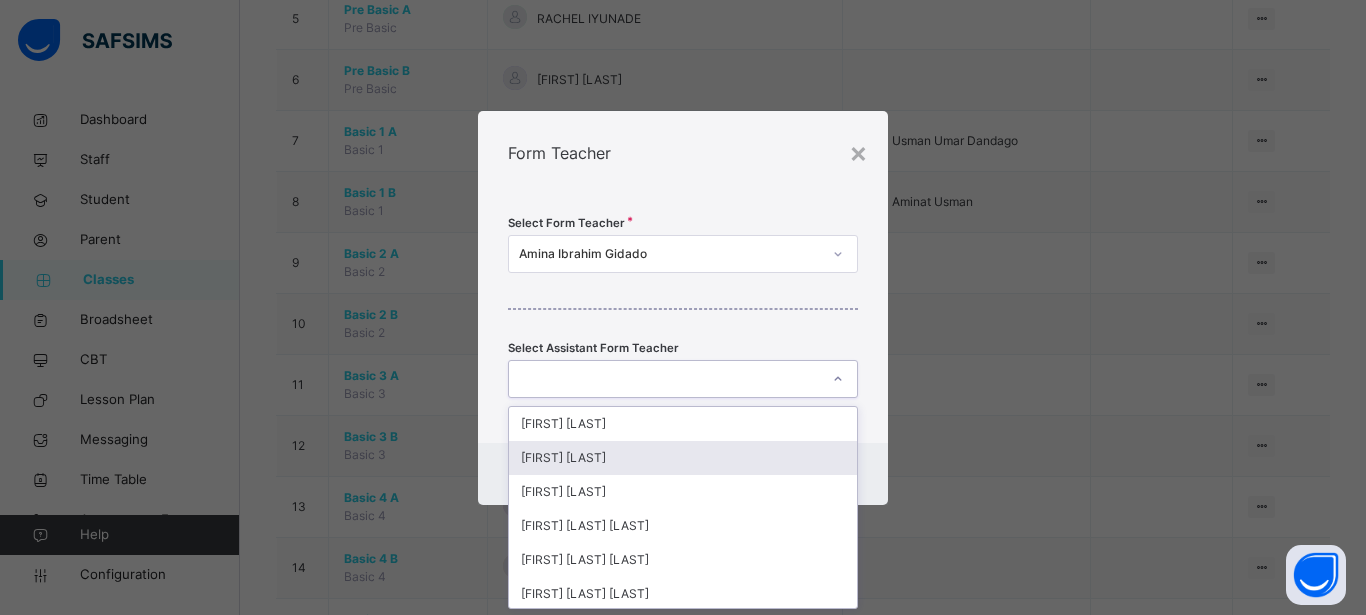 click on "[FIRST] [LAST]" at bounding box center [683, 458] 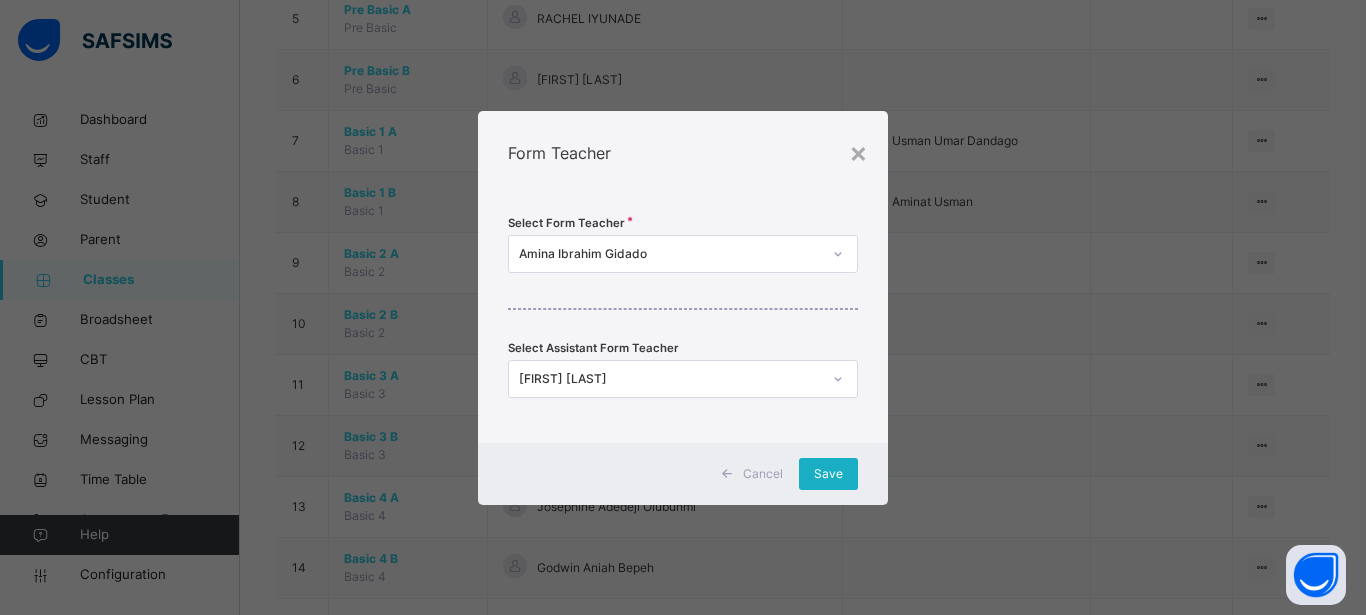 click on "Save" at bounding box center (828, 474) 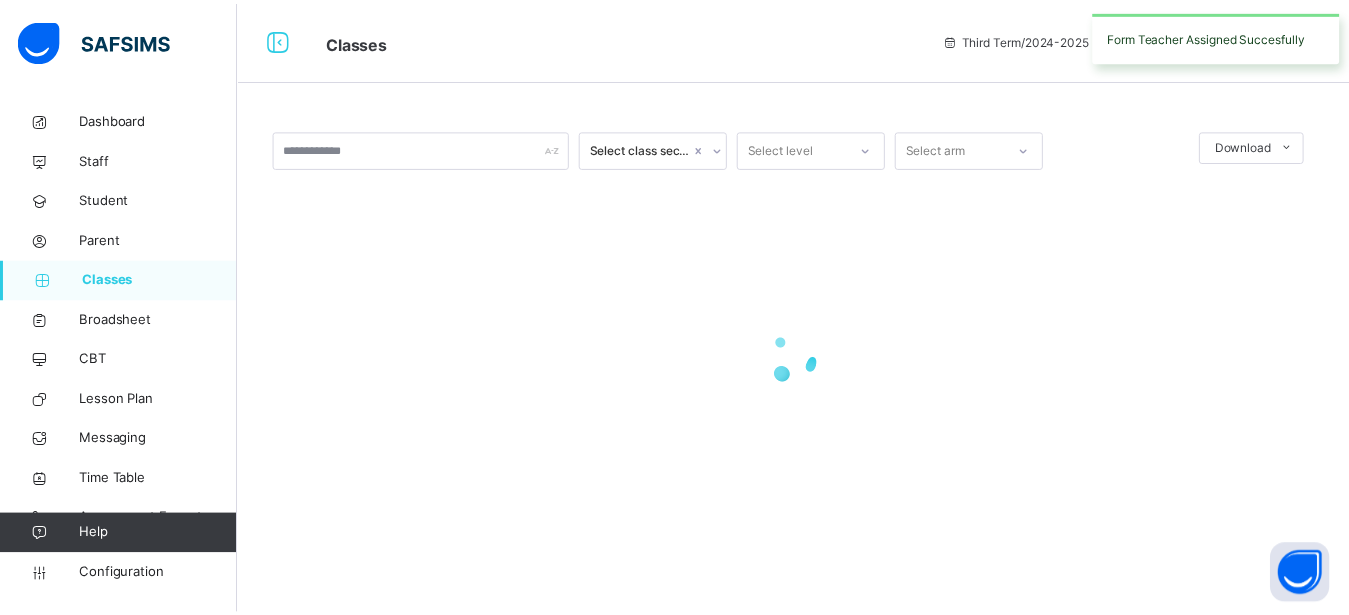 scroll, scrollTop: 0, scrollLeft: 0, axis: both 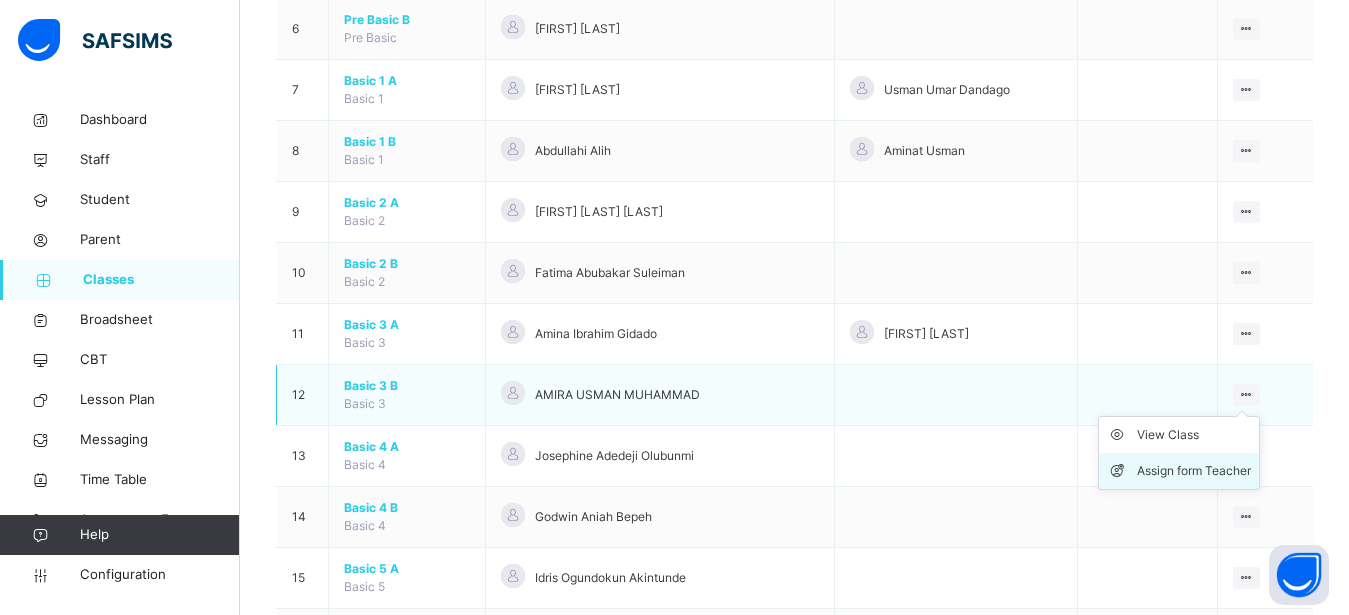 click on "Assign form Teacher" at bounding box center [1194, 471] 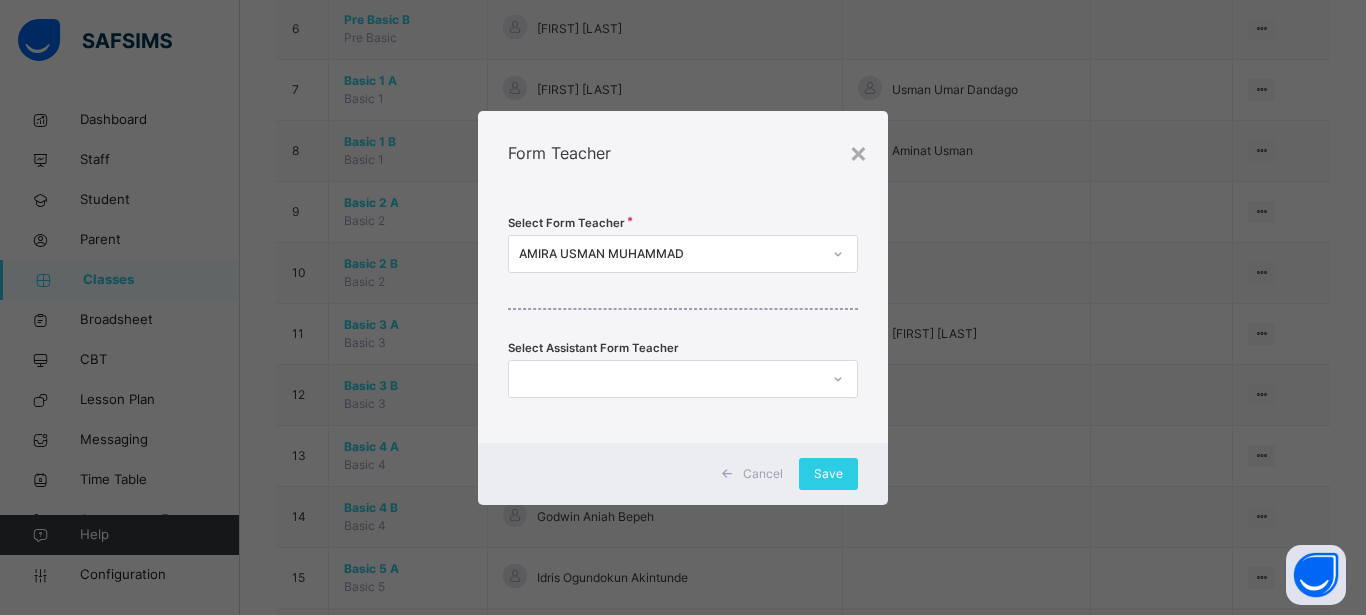 click 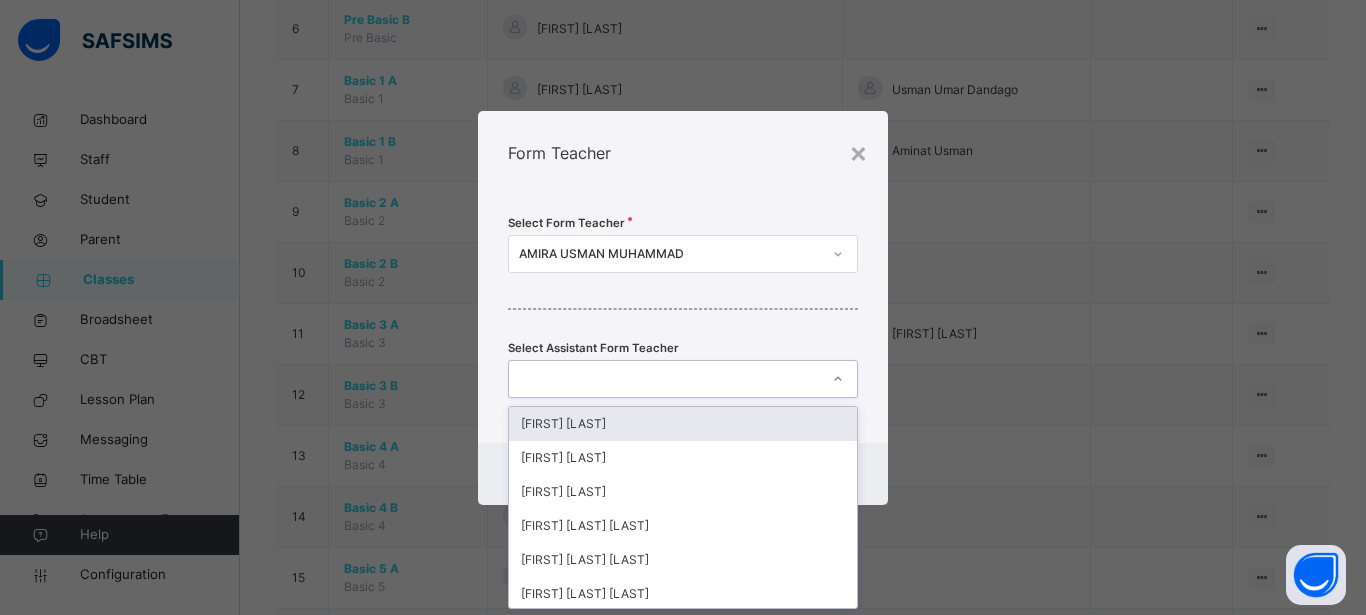 scroll, scrollTop: 0, scrollLeft: 0, axis: both 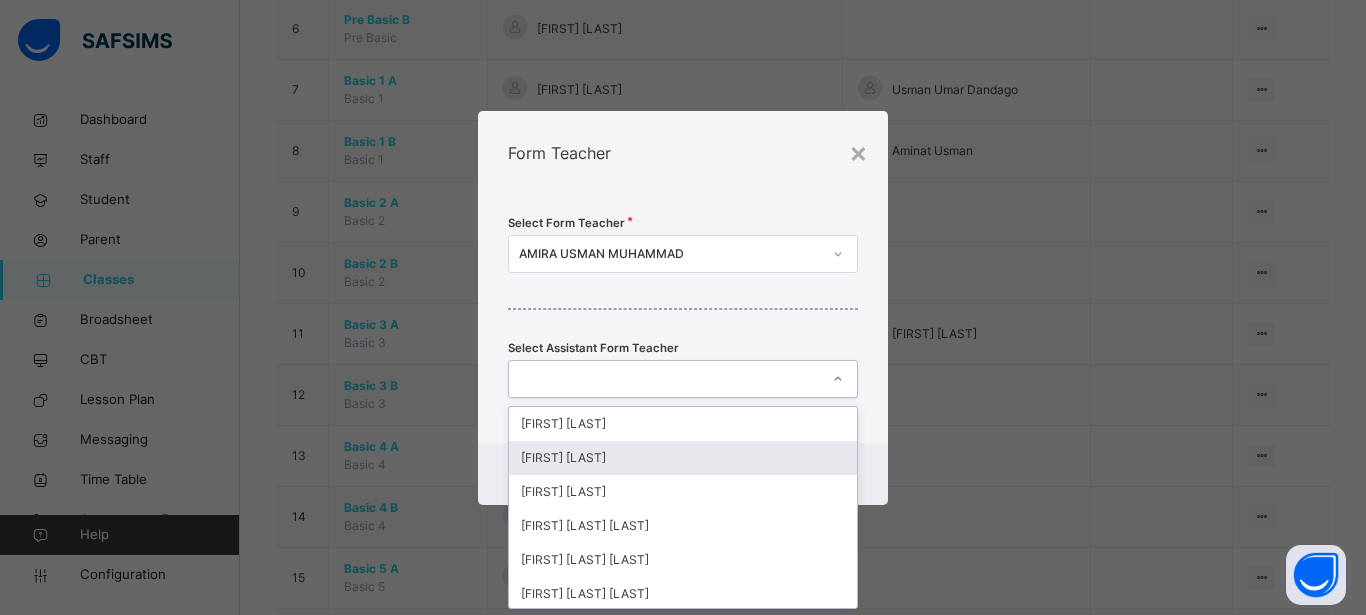 click on "[FIRST] [LAST]" at bounding box center [683, 458] 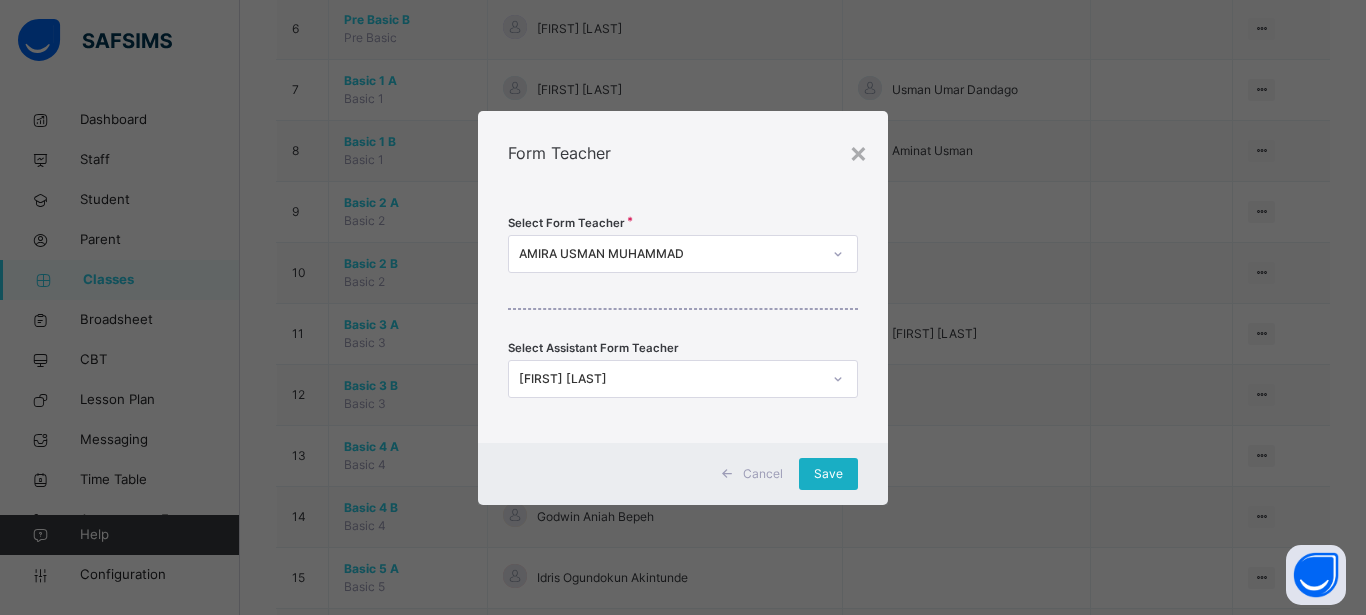 click on "Save" at bounding box center [828, 474] 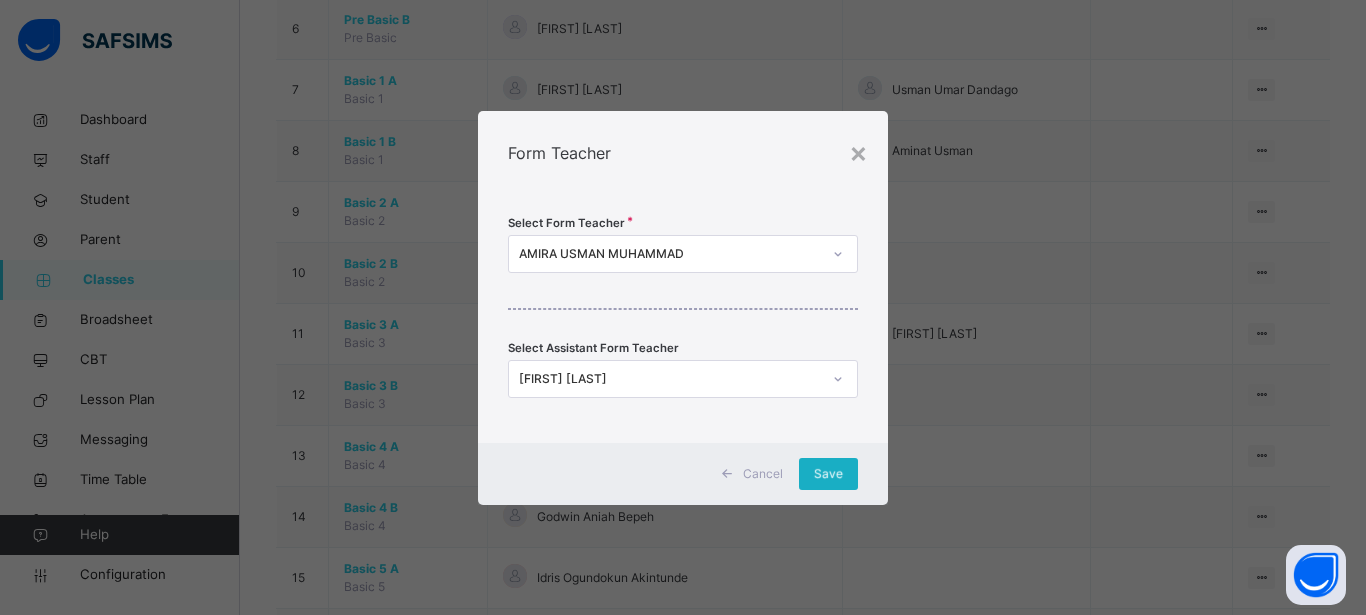 click on "Save" at bounding box center [828, 474] 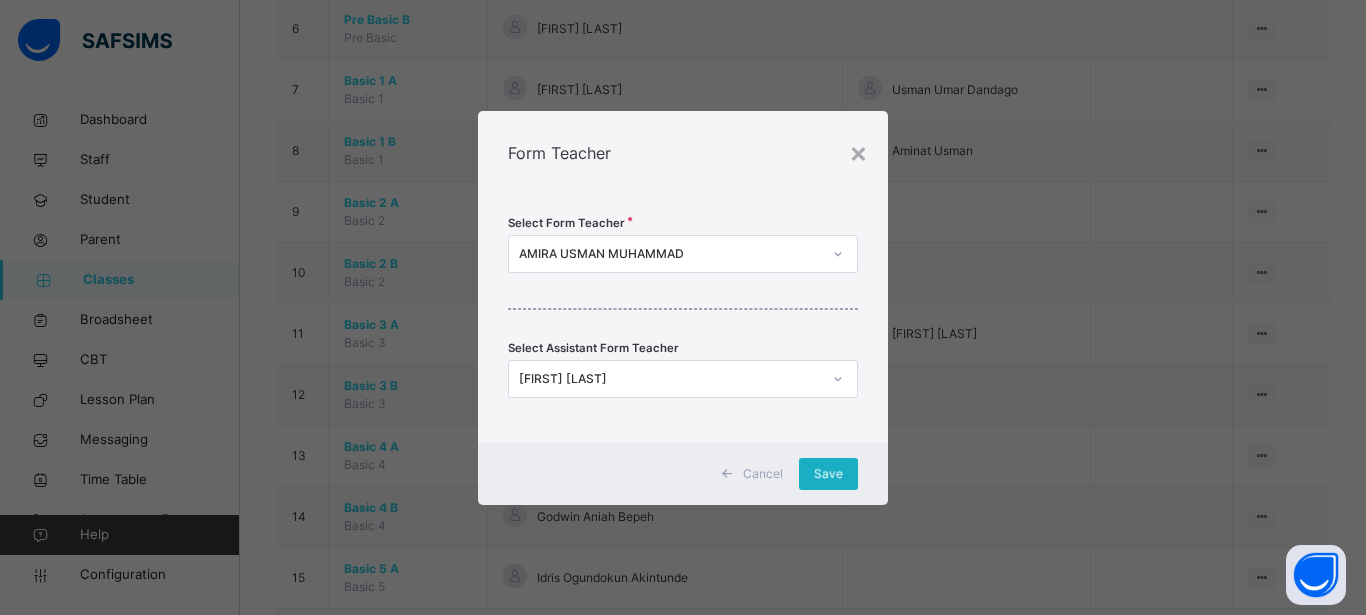 click on "Save" at bounding box center [828, 474] 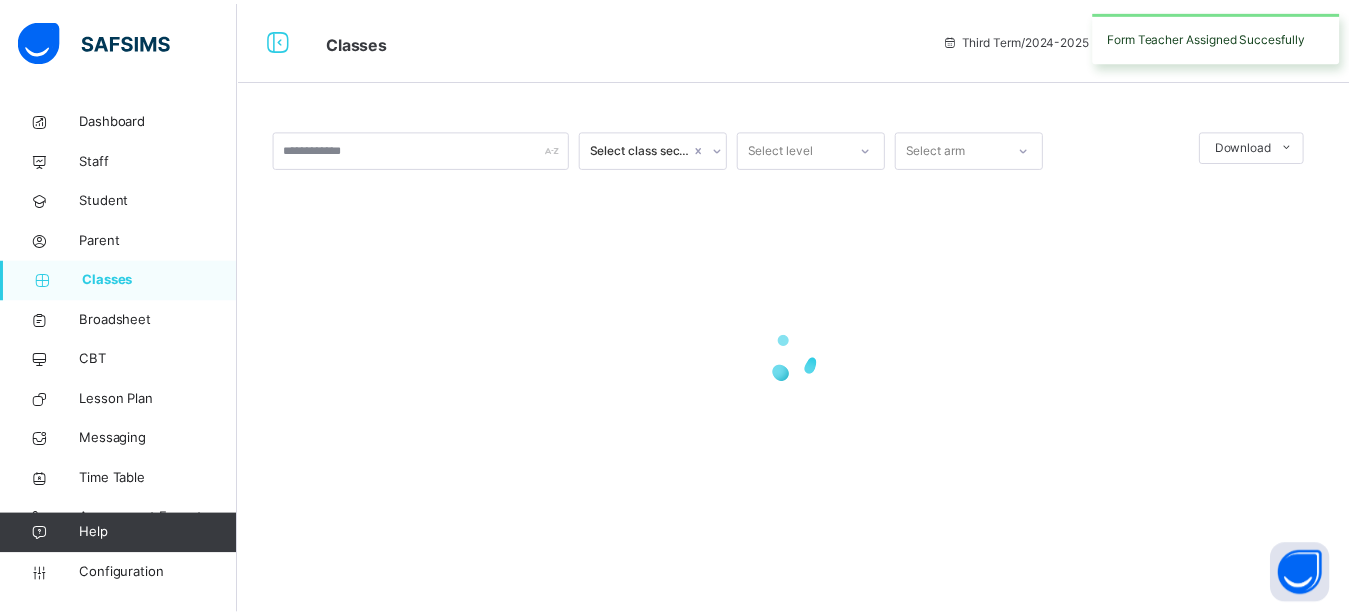 scroll, scrollTop: 0, scrollLeft: 0, axis: both 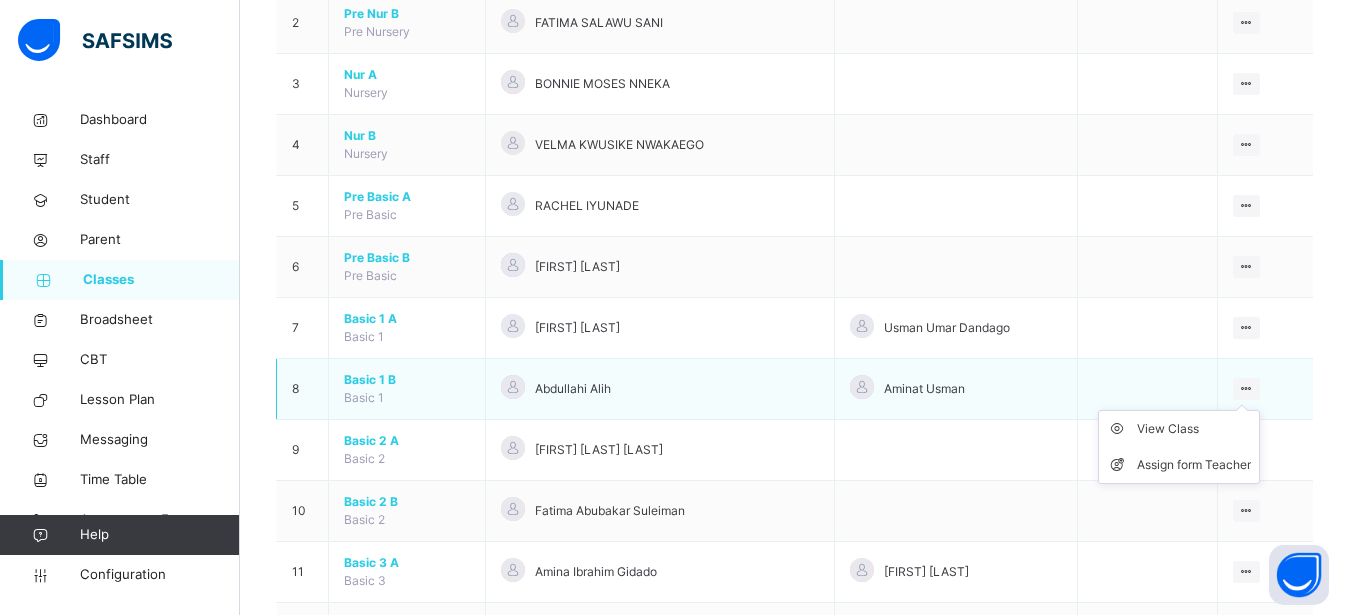click at bounding box center (1246, 388) 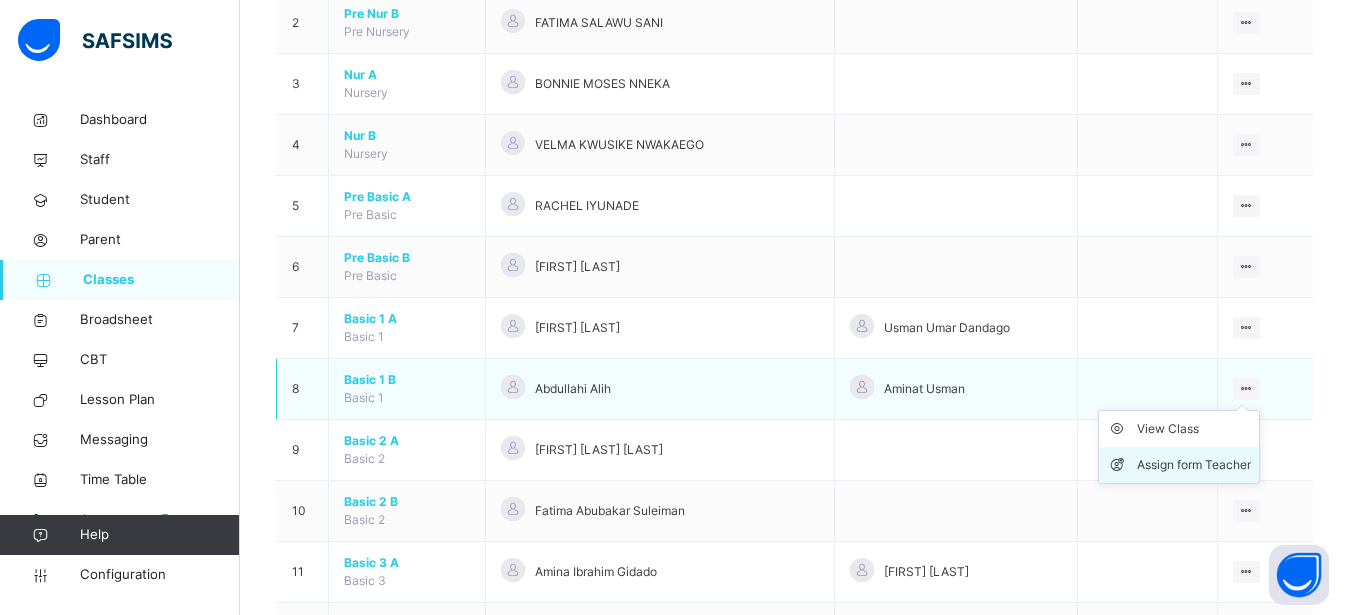 click on "Assign form Teacher" at bounding box center (1194, 465) 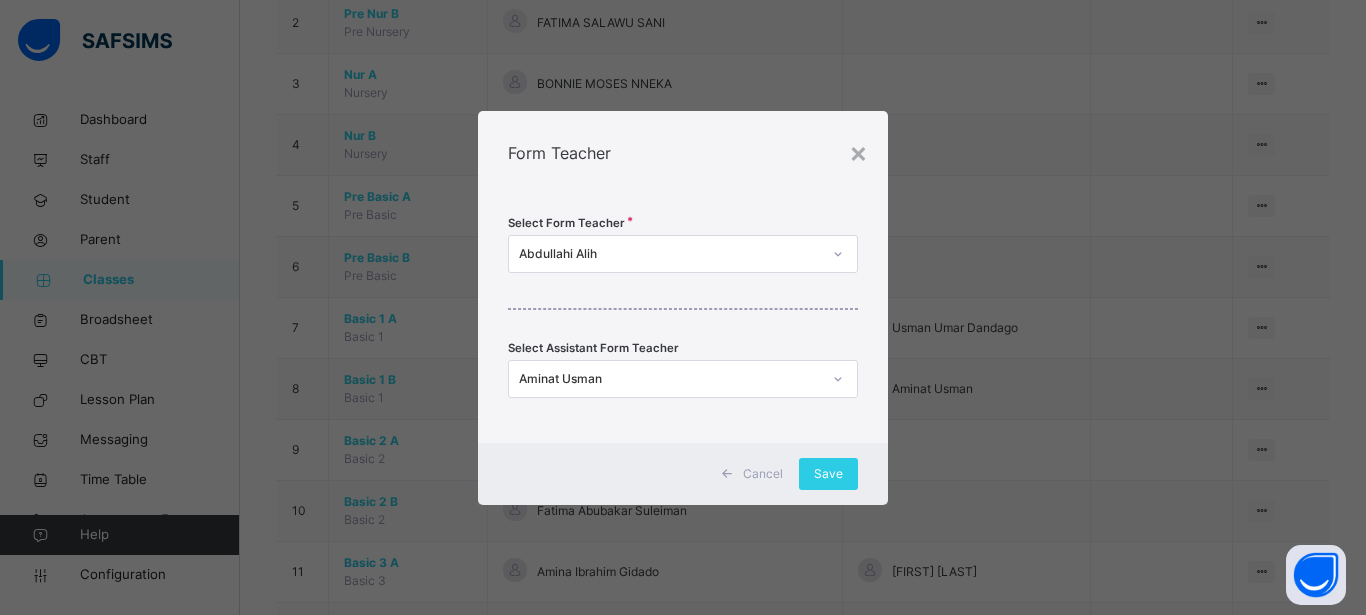 click on "Aminat Usman" at bounding box center (670, 379) 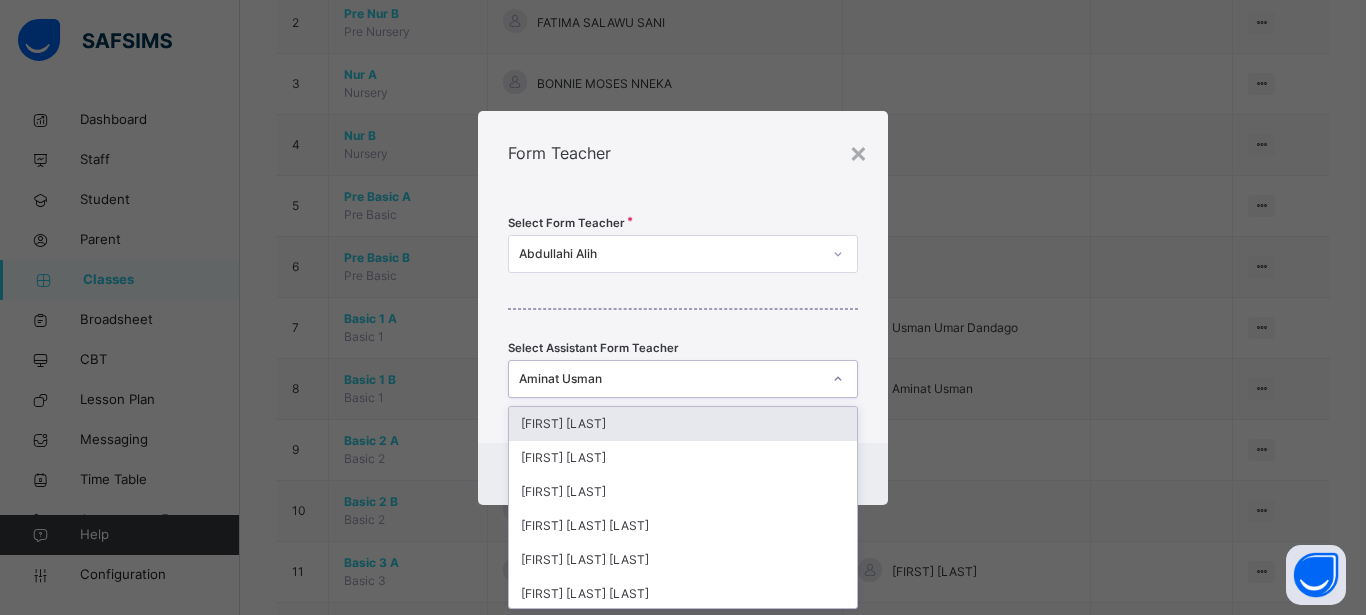 scroll, scrollTop: 0, scrollLeft: 0, axis: both 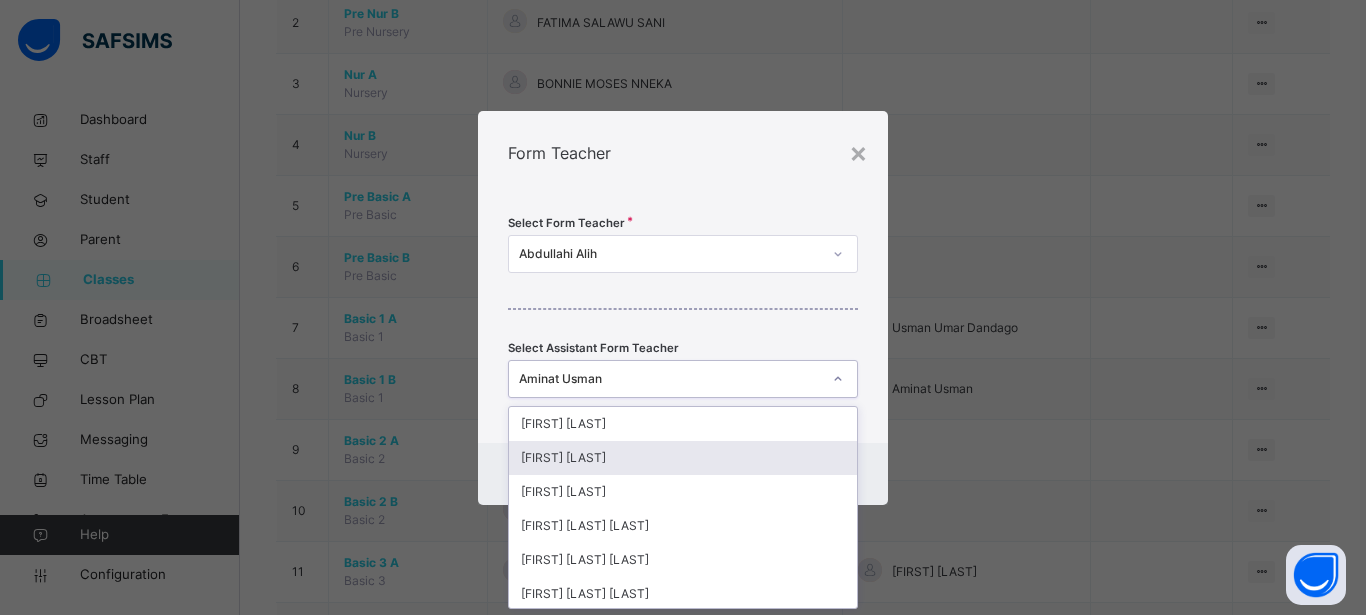 click on "[FIRST] [LAST]" at bounding box center [683, 458] 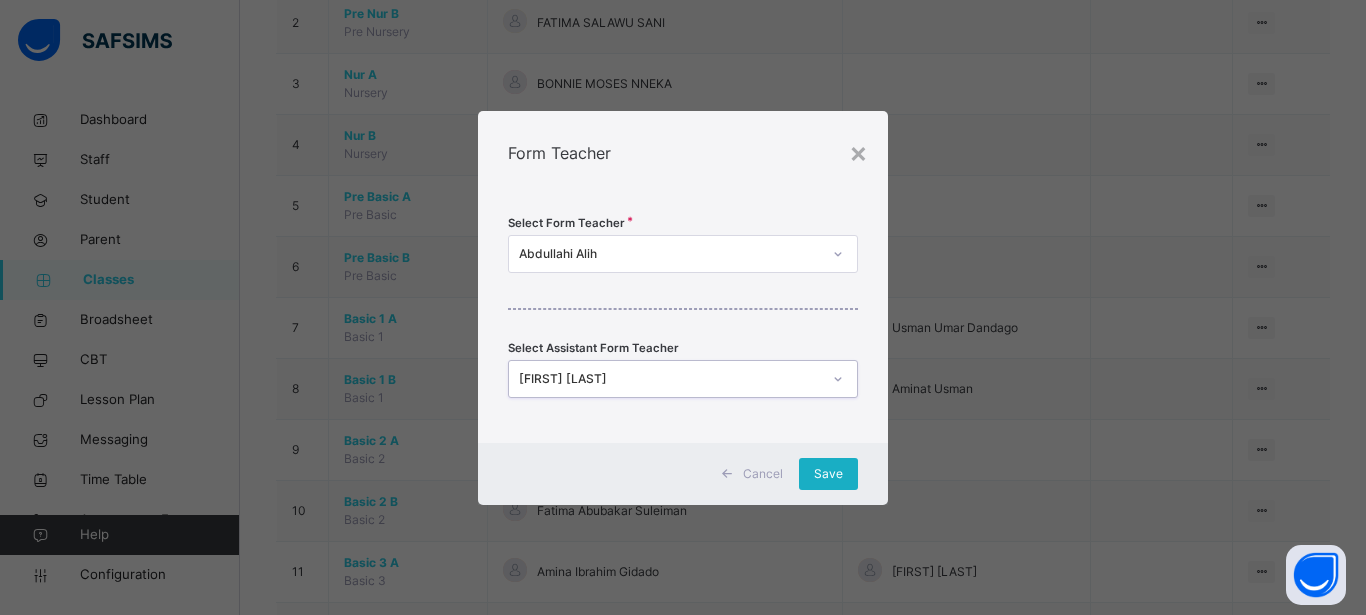 click on "Save" at bounding box center (828, 474) 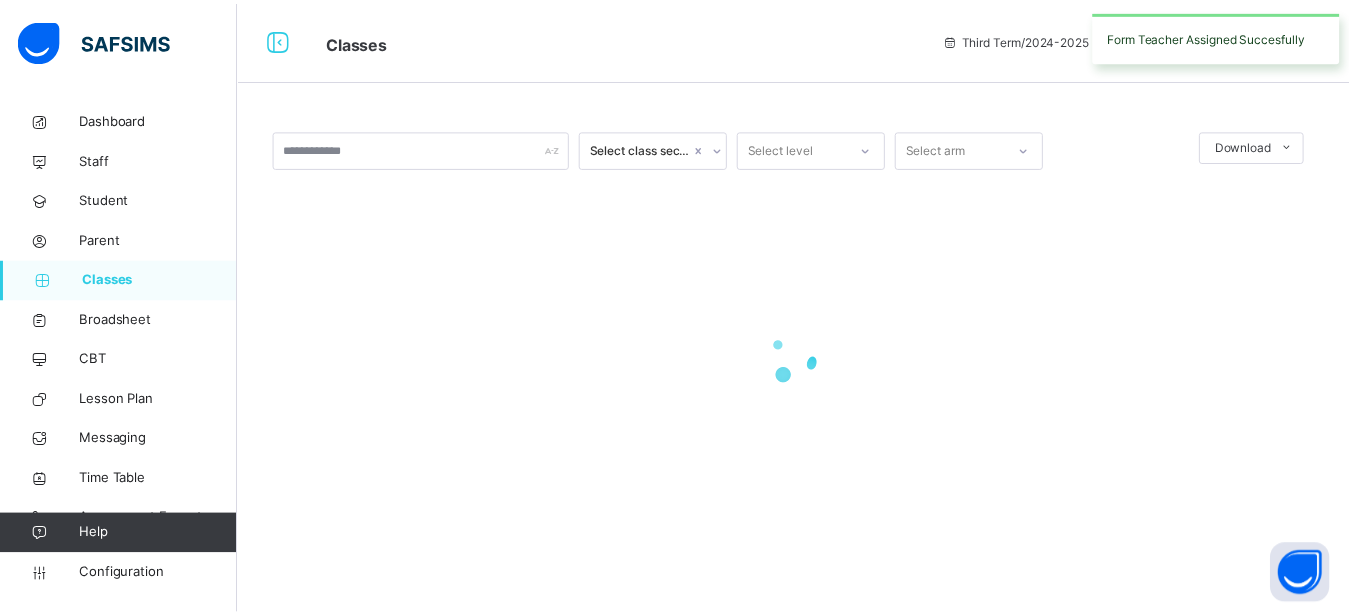 scroll, scrollTop: 0, scrollLeft: 0, axis: both 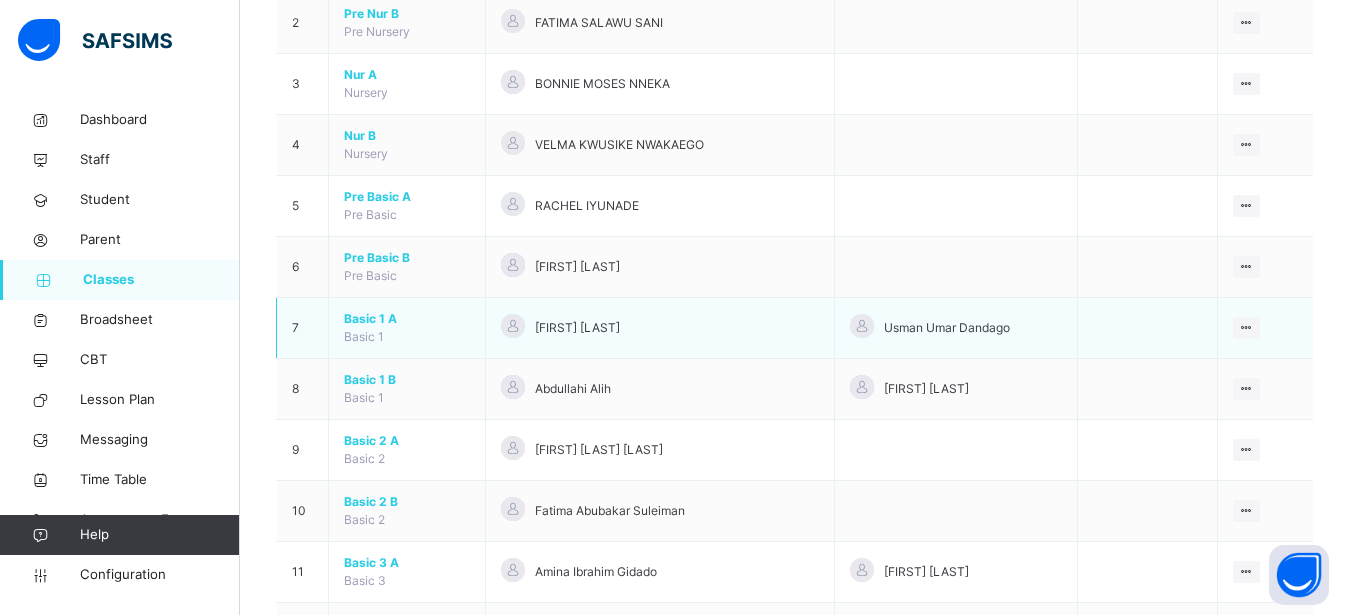 click on "Basic  1   A" at bounding box center (407, 319) 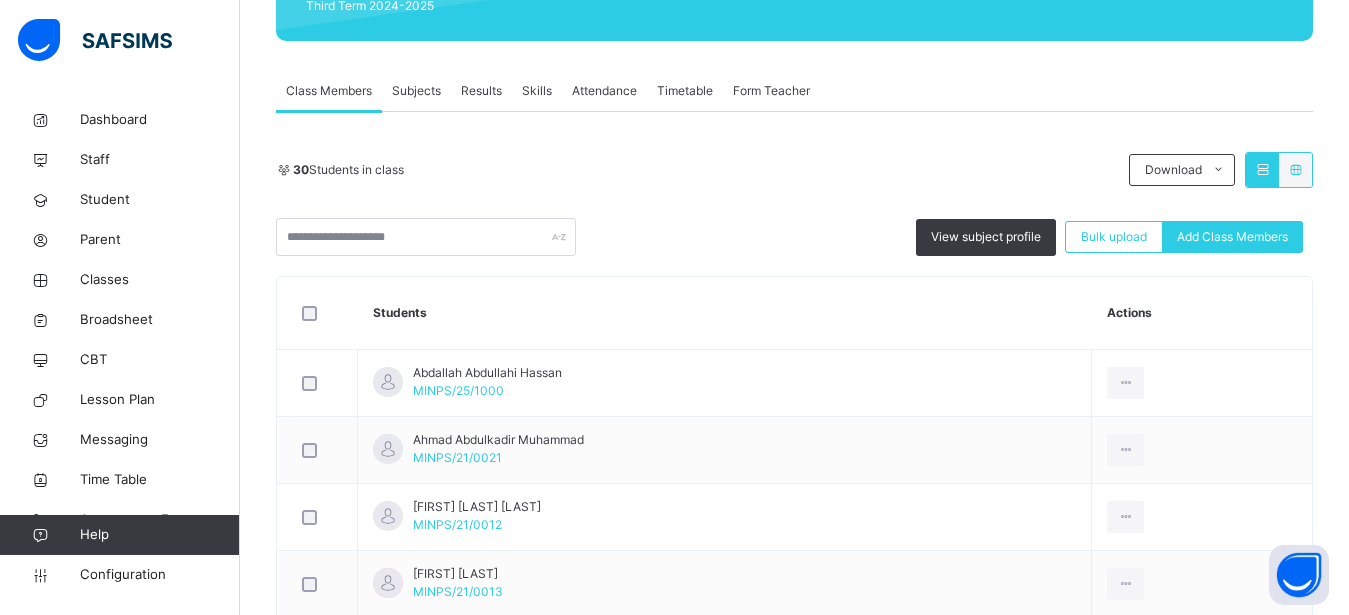 scroll, scrollTop: 306, scrollLeft: 0, axis: vertical 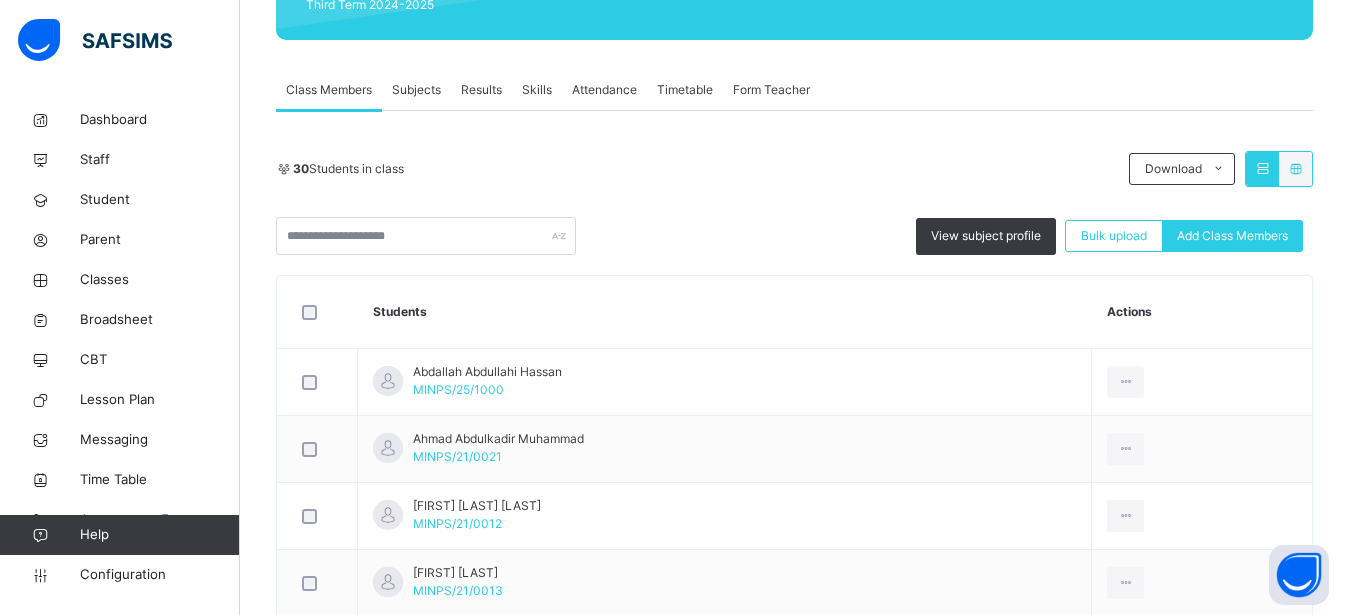 click on "Results" at bounding box center (481, 90) 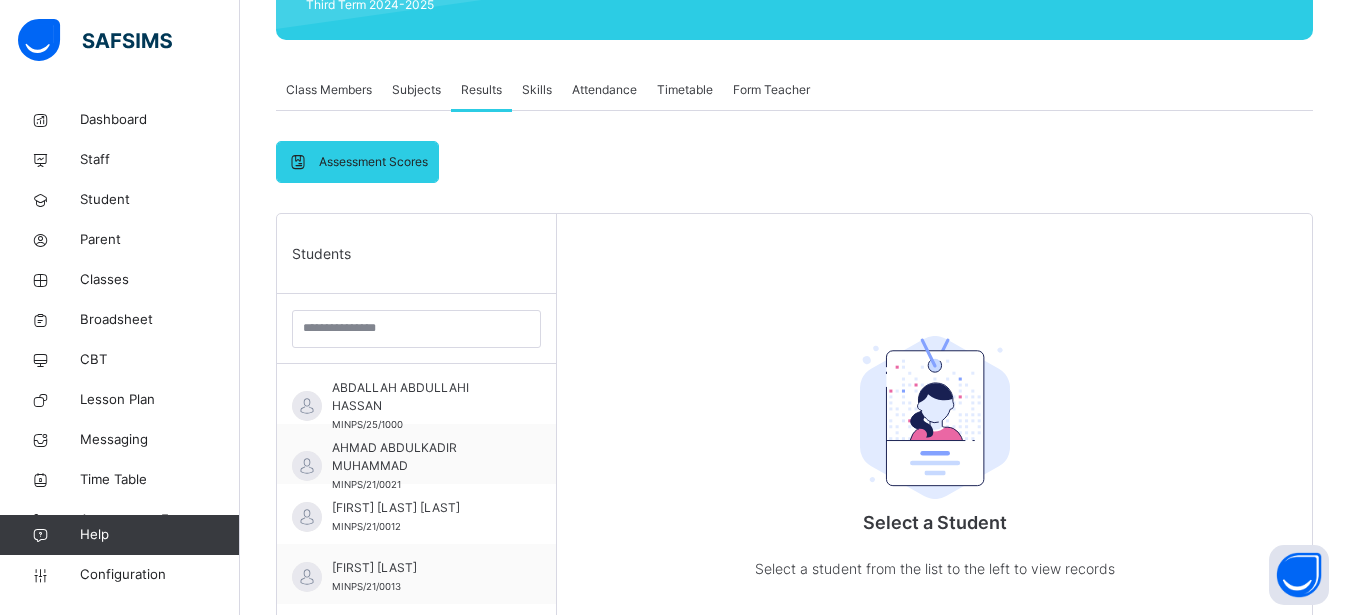 click on "Skills" at bounding box center [537, 90] 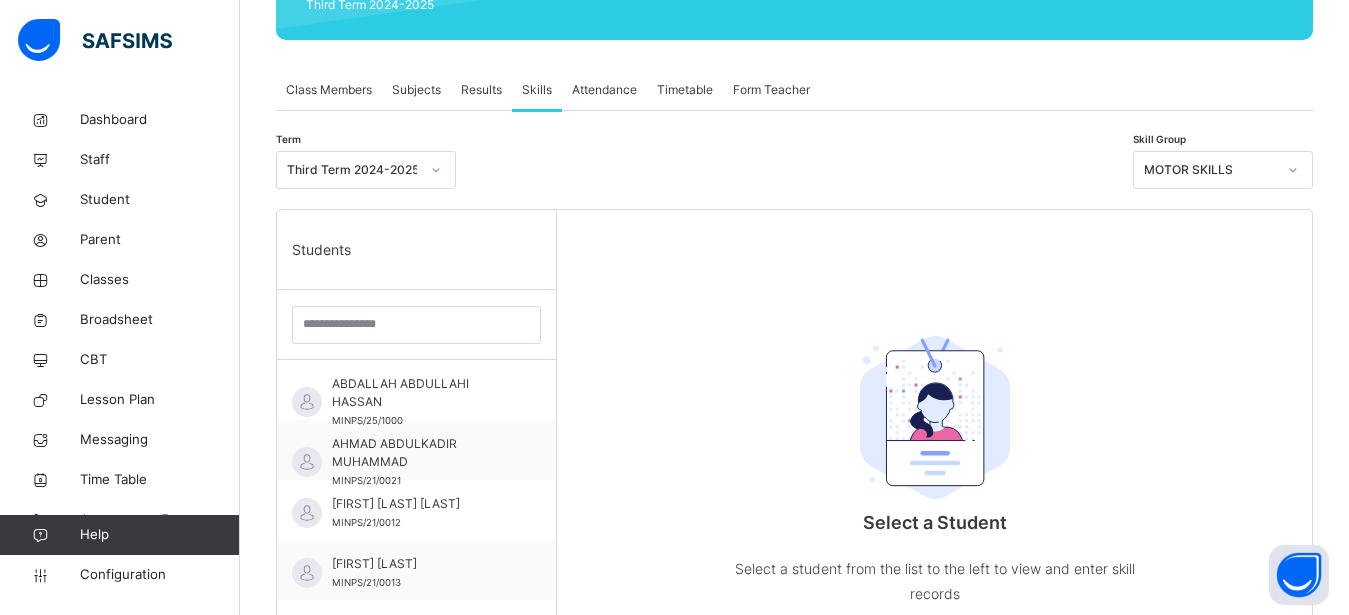 click on "Attendance" at bounding box center (604, 90) 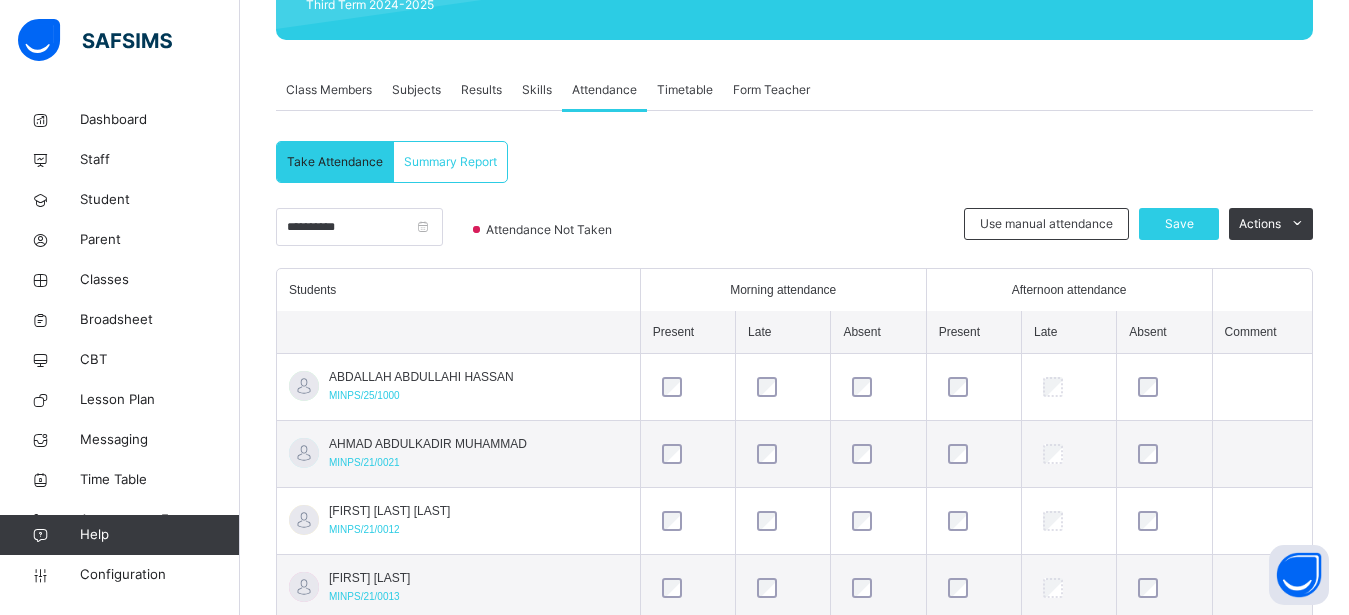 click on "Timetable" at bounding box center [685, 90] 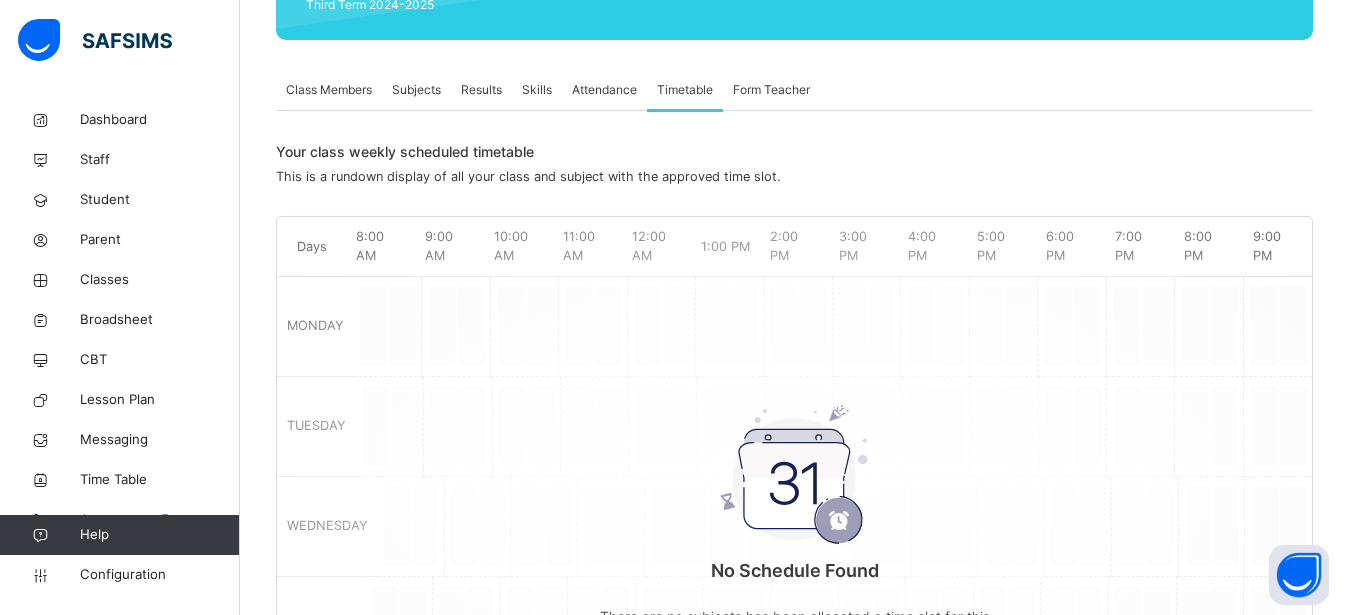 click on "Form Teacher" at bounding box center (771, 90) 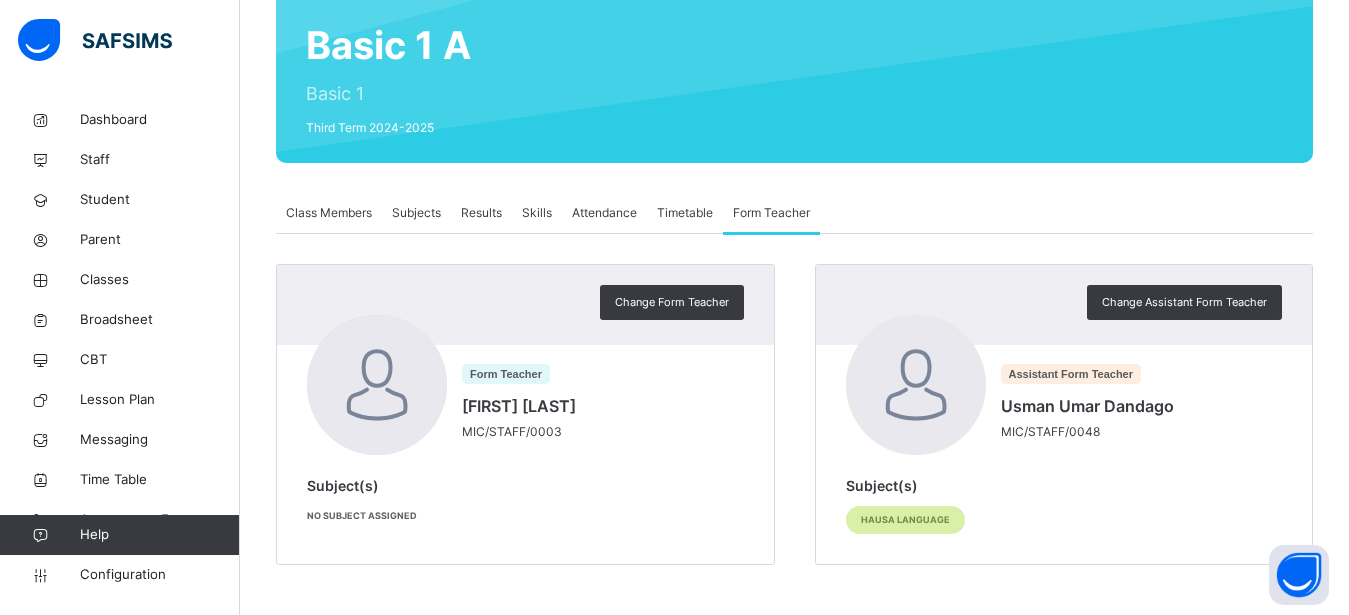 click on "Attendance" at bounding box center (604, 213) 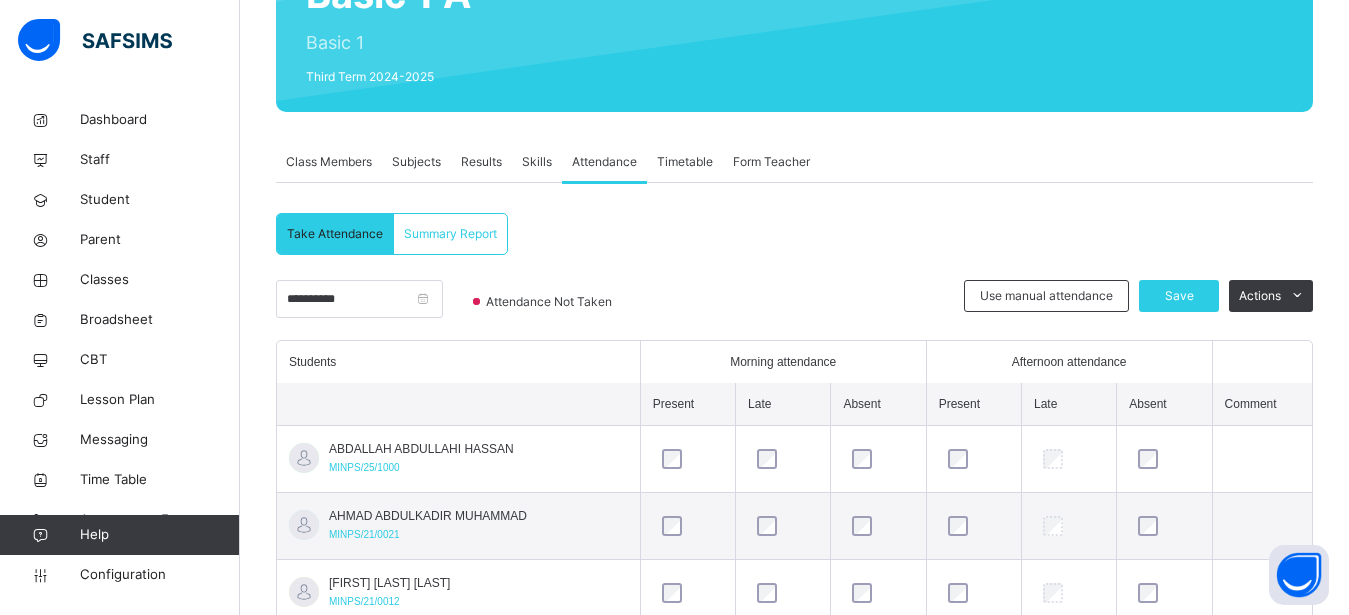 scroll, scrollTop: 336, scrollLeft: 0, axis: vertical 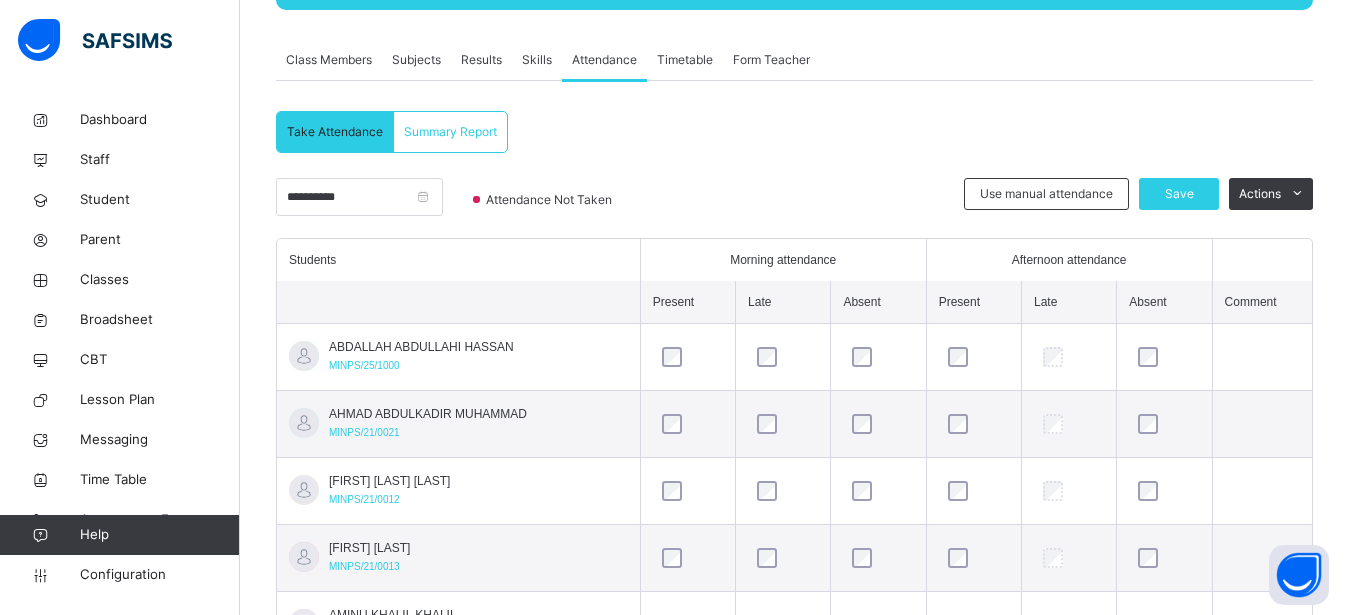 click on "Skills" at bounding box center (537, 60) 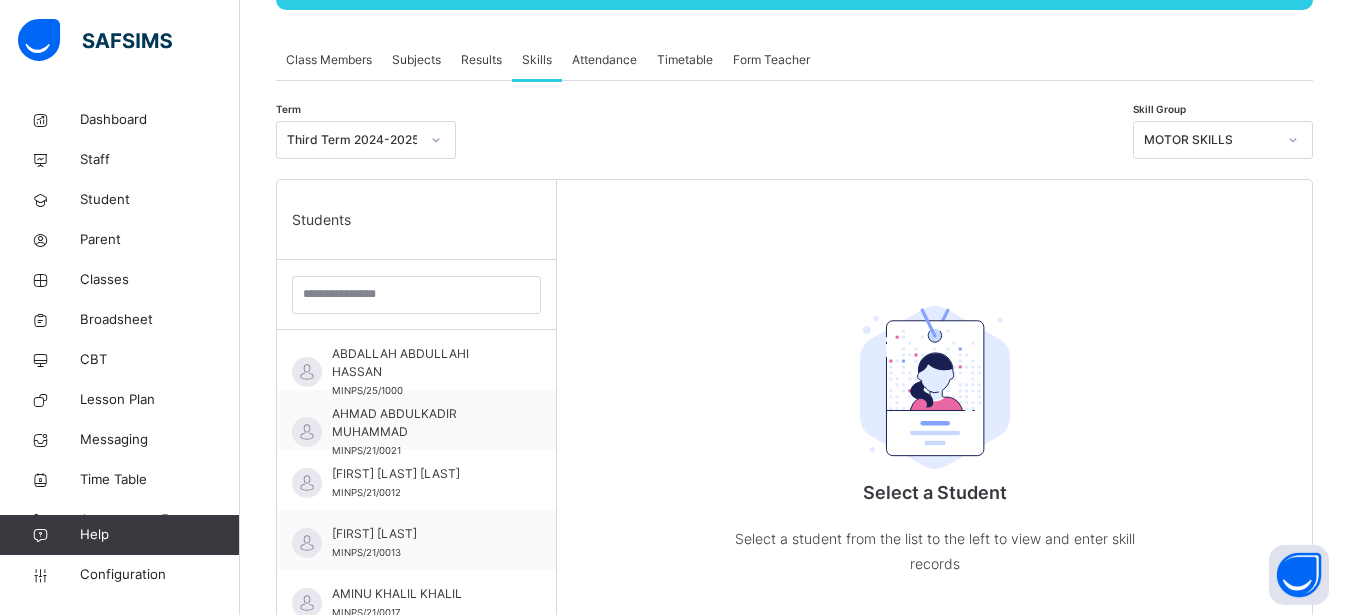 click on "Results" at bounding box center [481, 60] 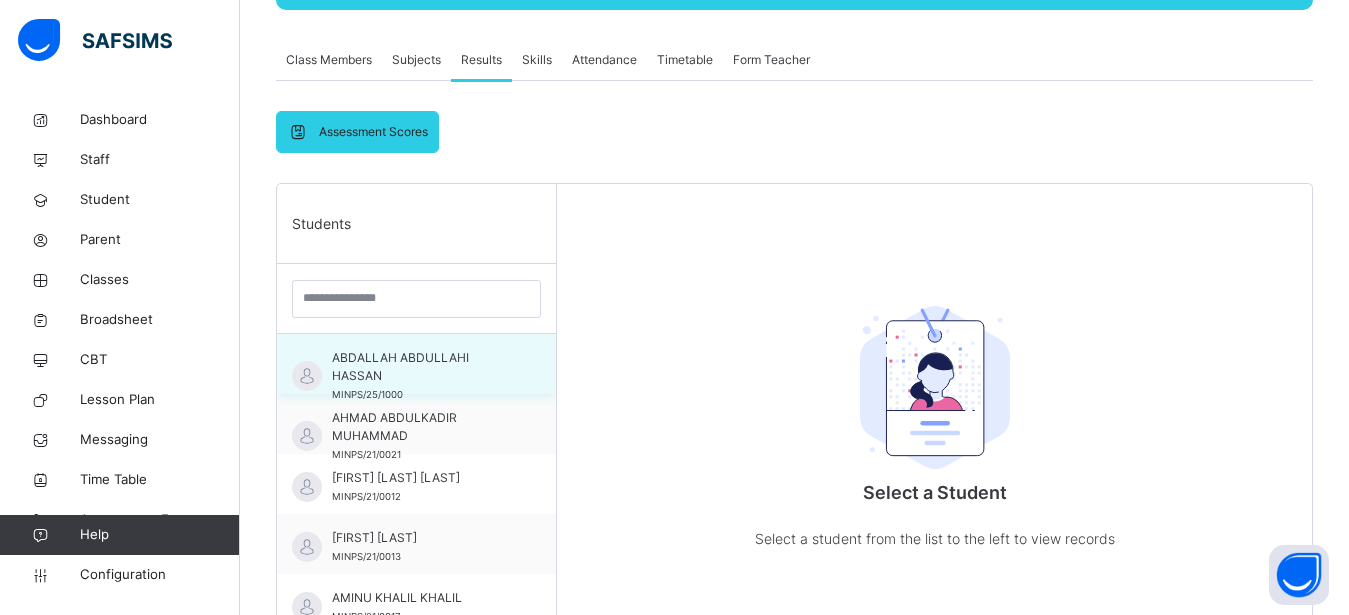 click on "ABDALLAH ABDULLAHI HASSAN" at bounding box center [421, 367] 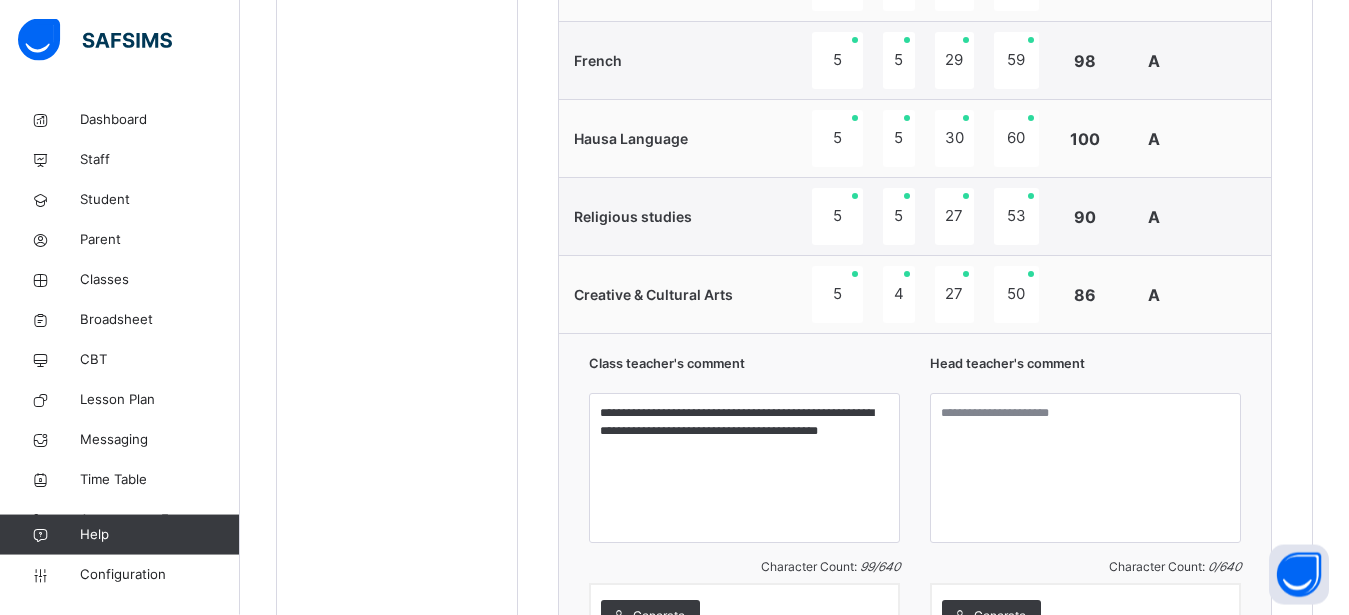 scroll, scrollTop: 1815, scrollLeft: 0, axis: vertical 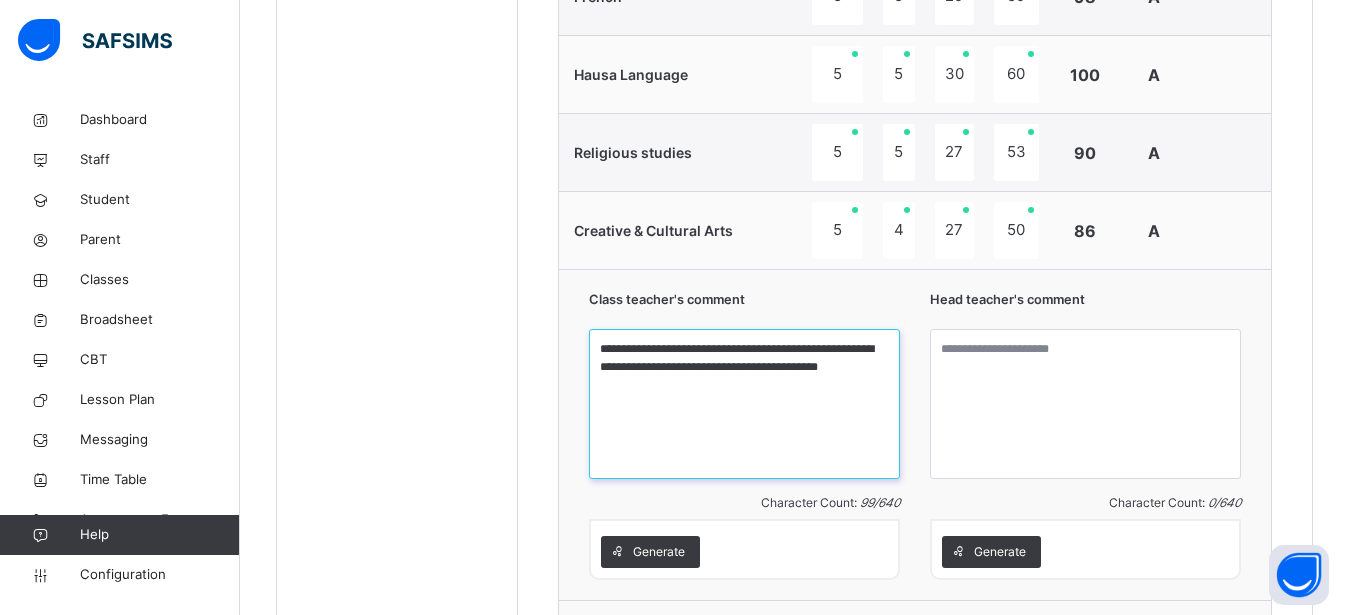click on "**********" at bounding box center (744, 404) 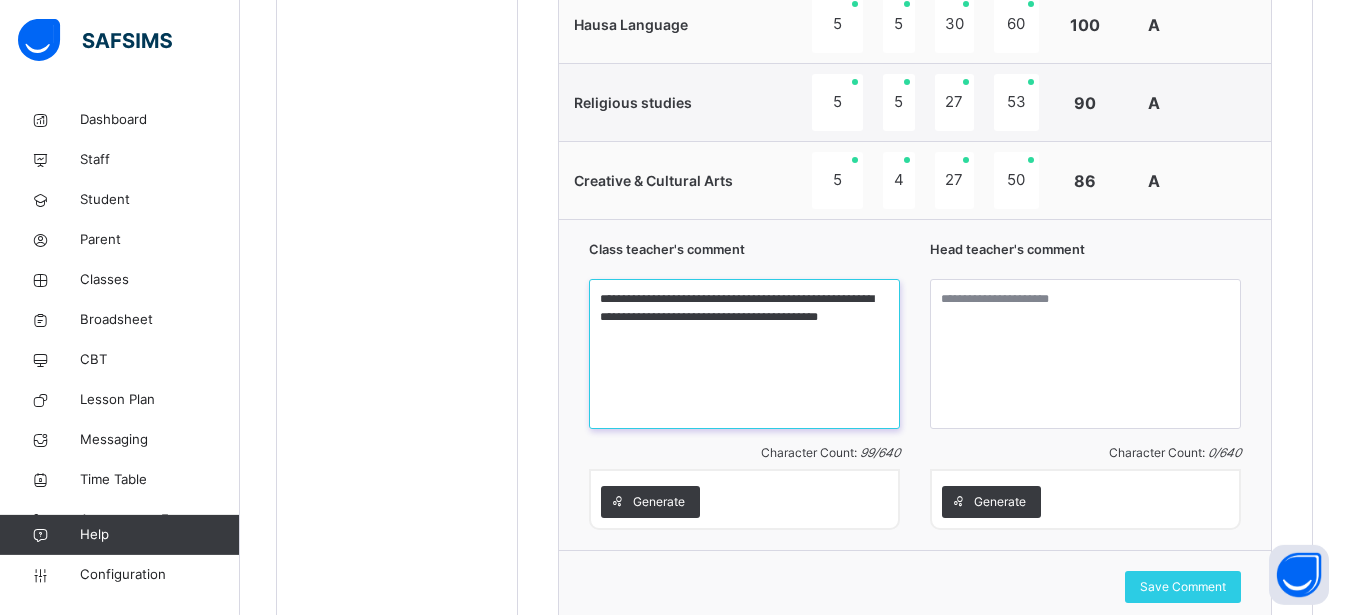 scroll, scrollTop: 1917, scrollLeft: 0, axis: vertical 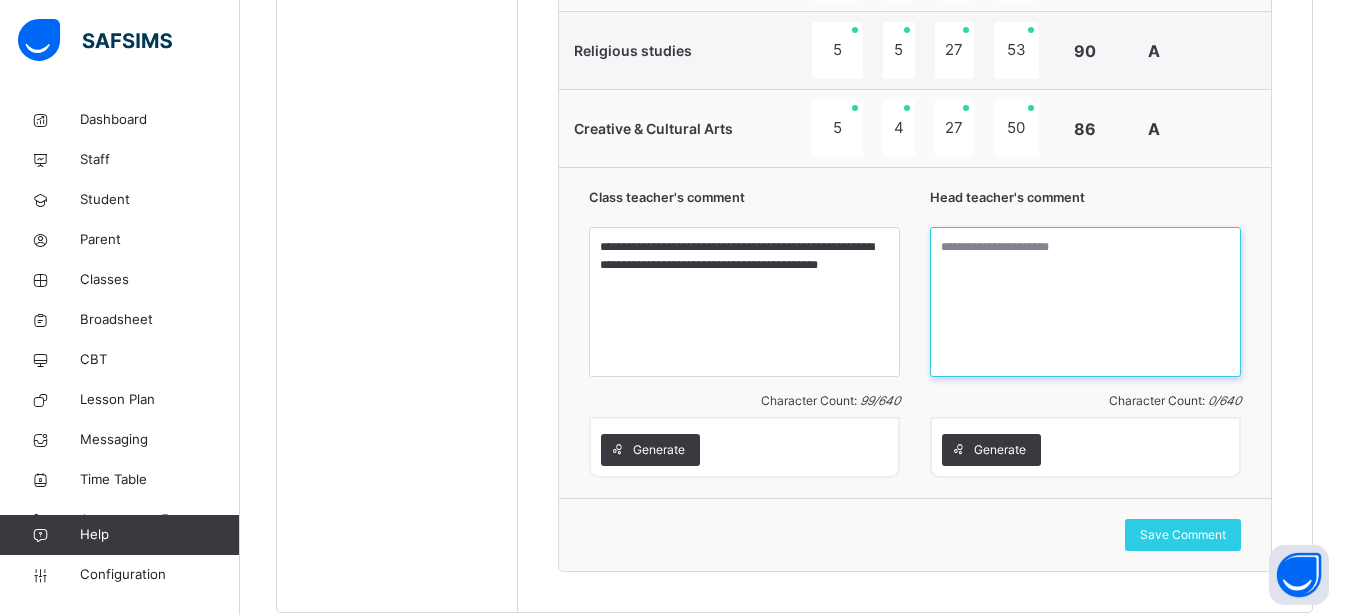 click at bounding box center [1085, 302] 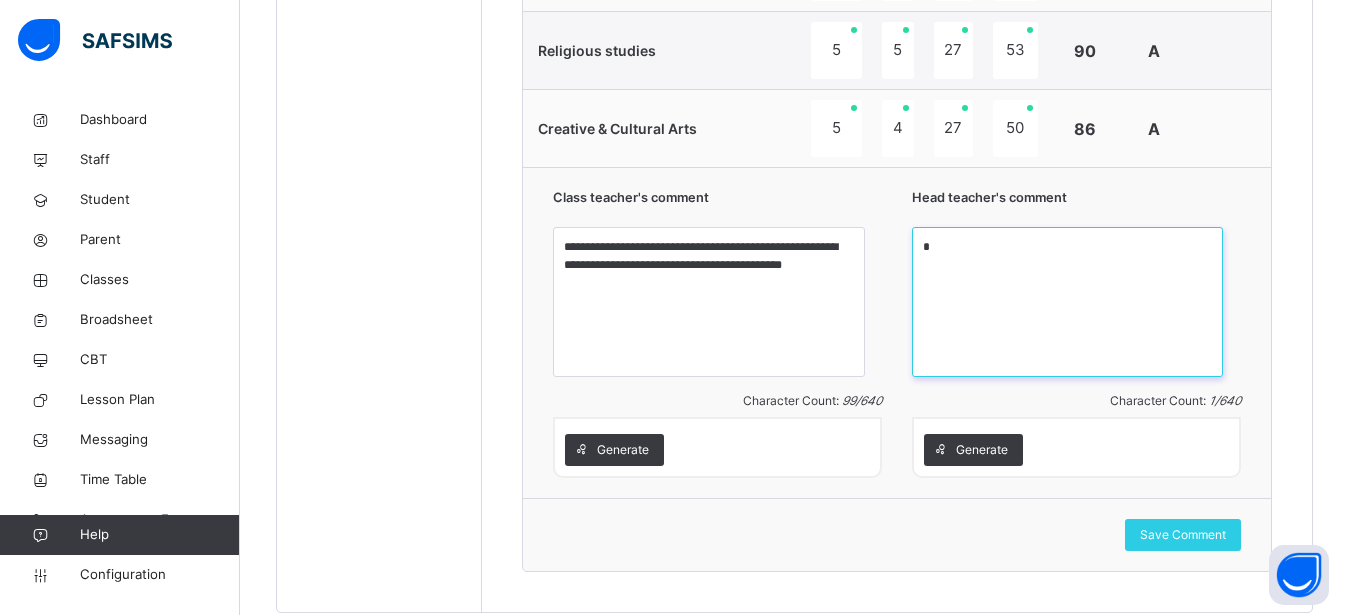 click on "*" at bounding box center (1067, 302) 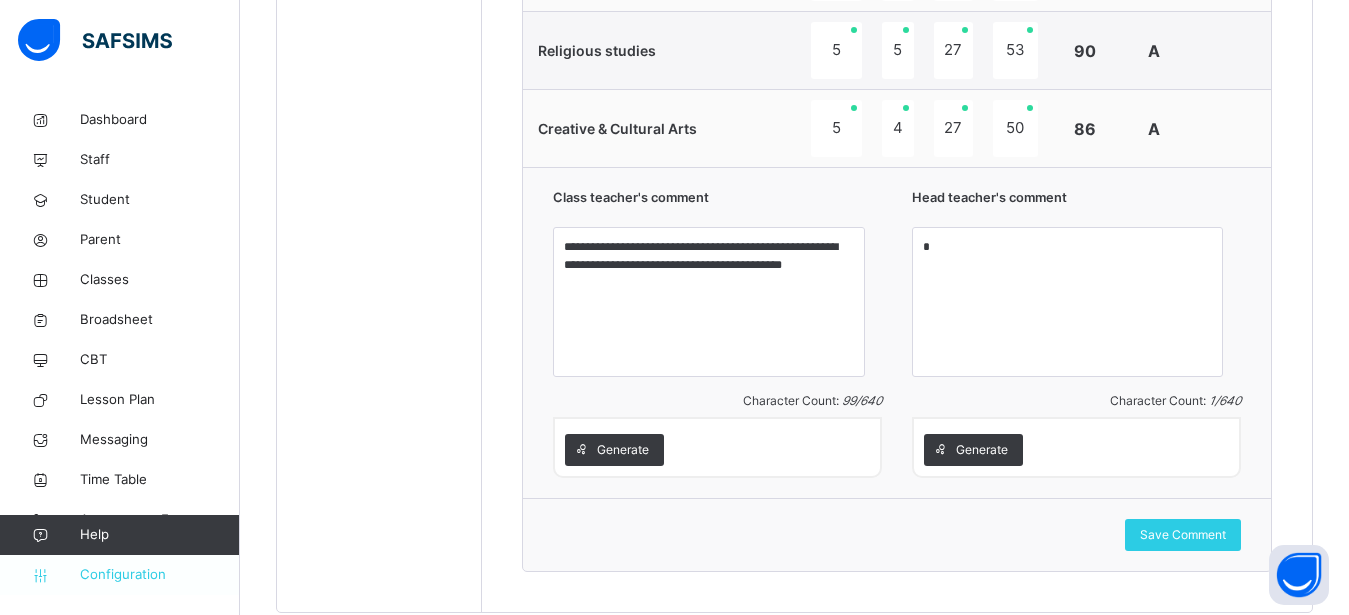 click on "Configuration" at bounding box center (159, 575) 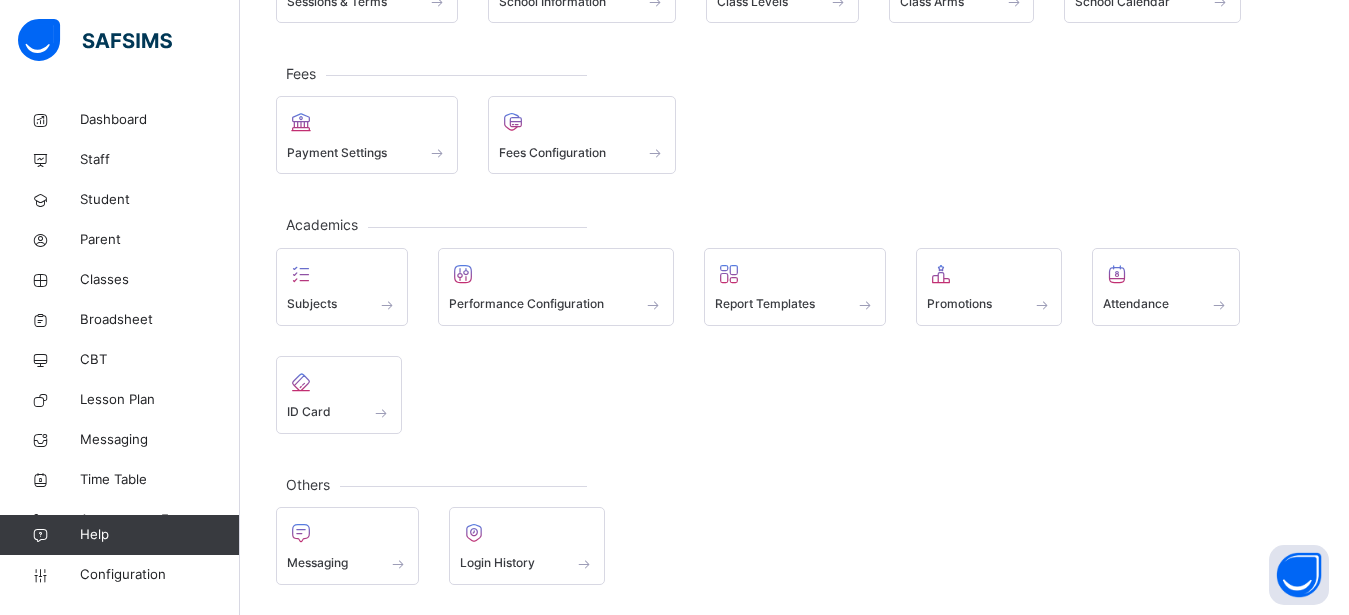 scroll, scrollTop: 218, scrollLeft: 0, axis: vertical 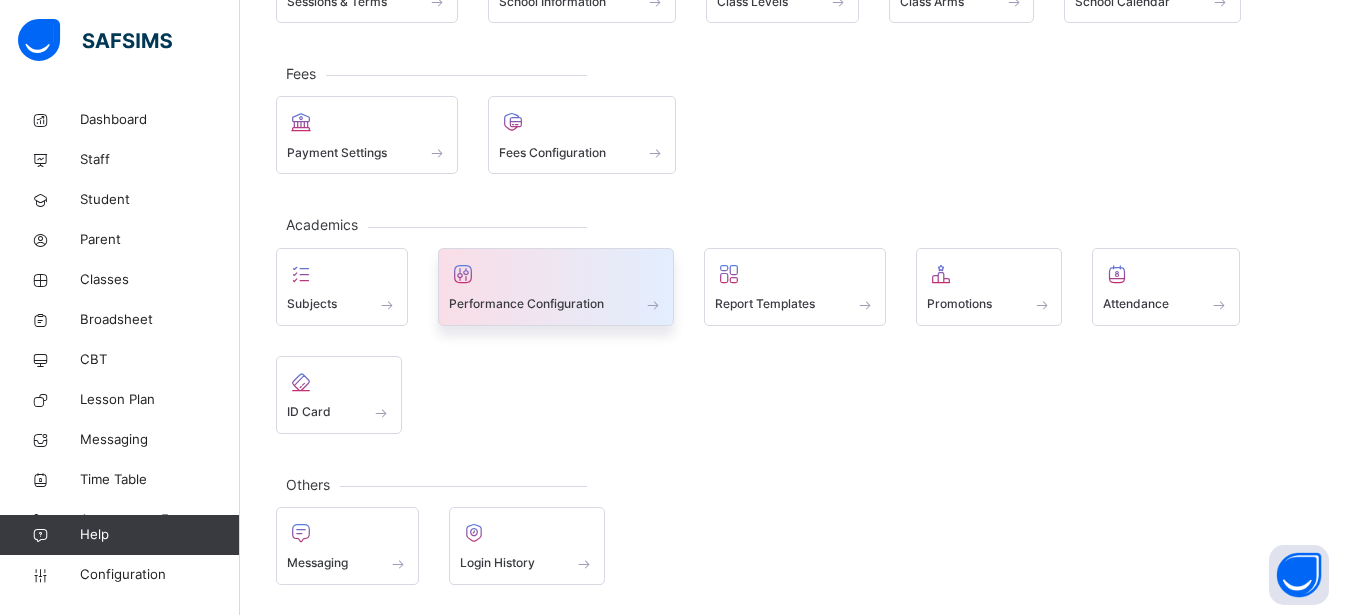 click at bounding box center (556, 274) 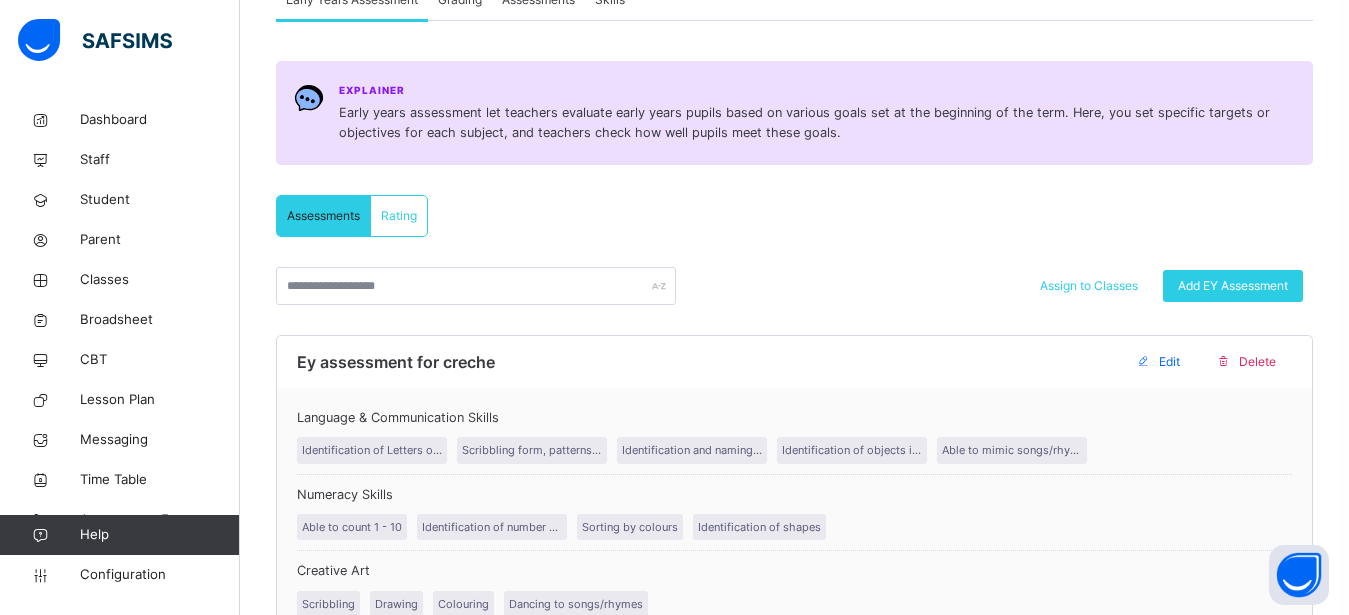 scroll, scrollTop: 110, scrollLeft: 0, axis: vertical 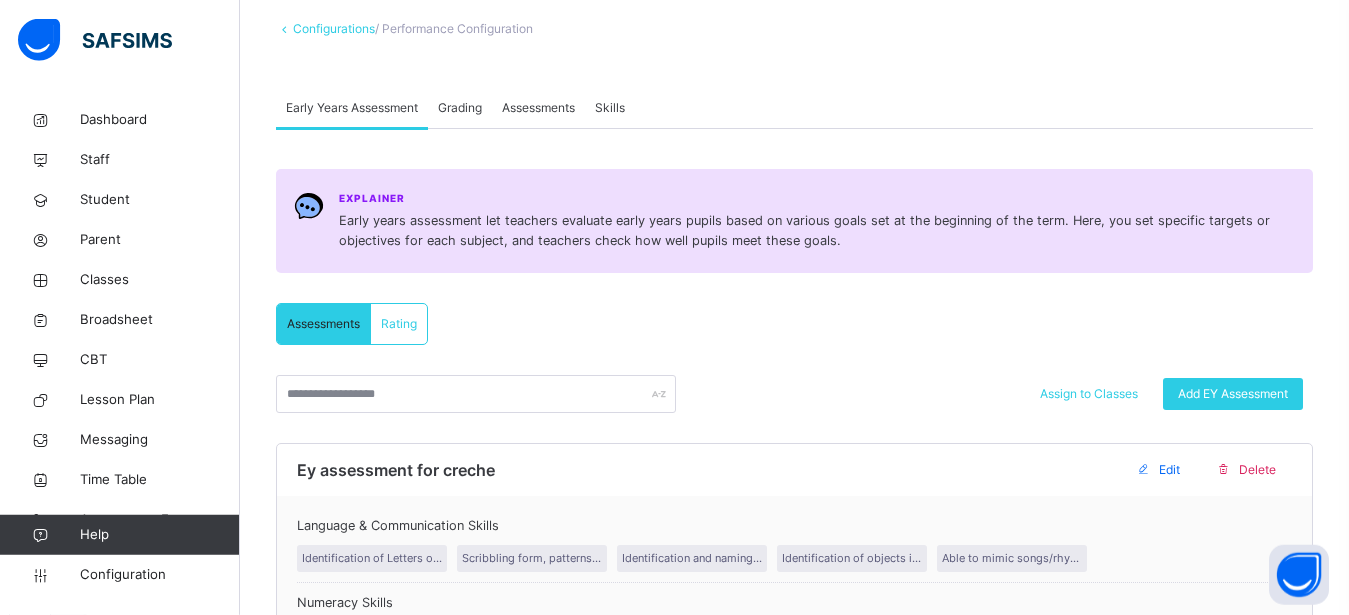 click on "Grading" at bounding box center (460, 108) 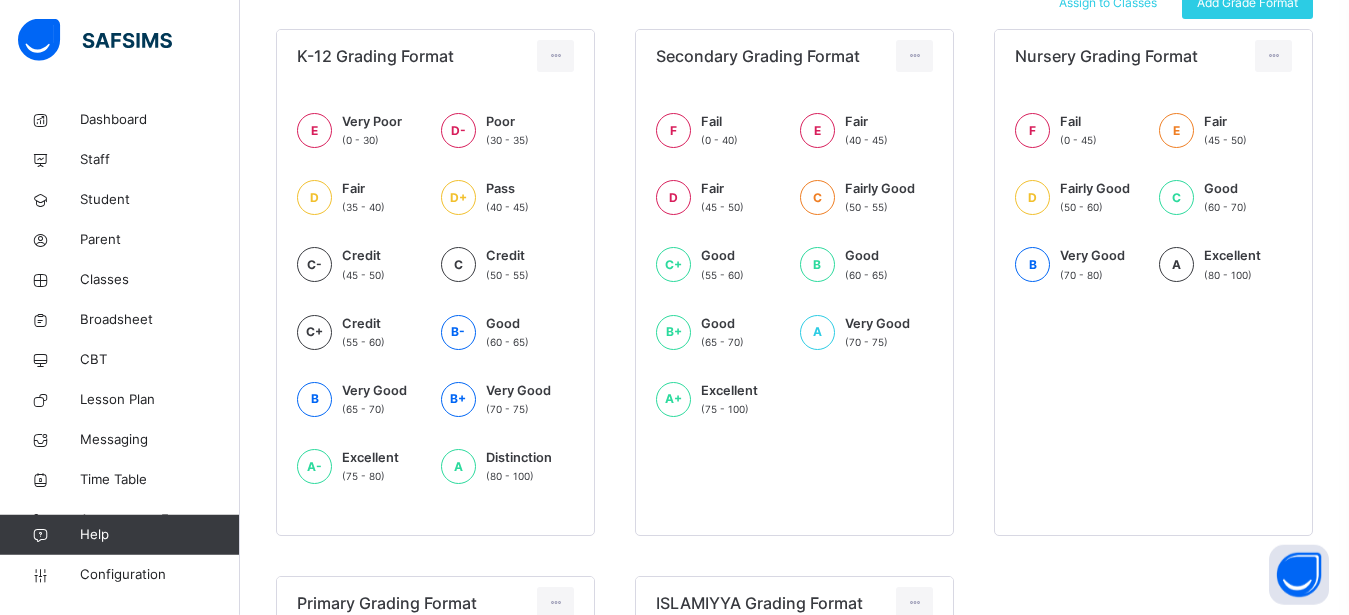 scroll, scrollTop: 467, scrollLeft: 0, axis: vertical 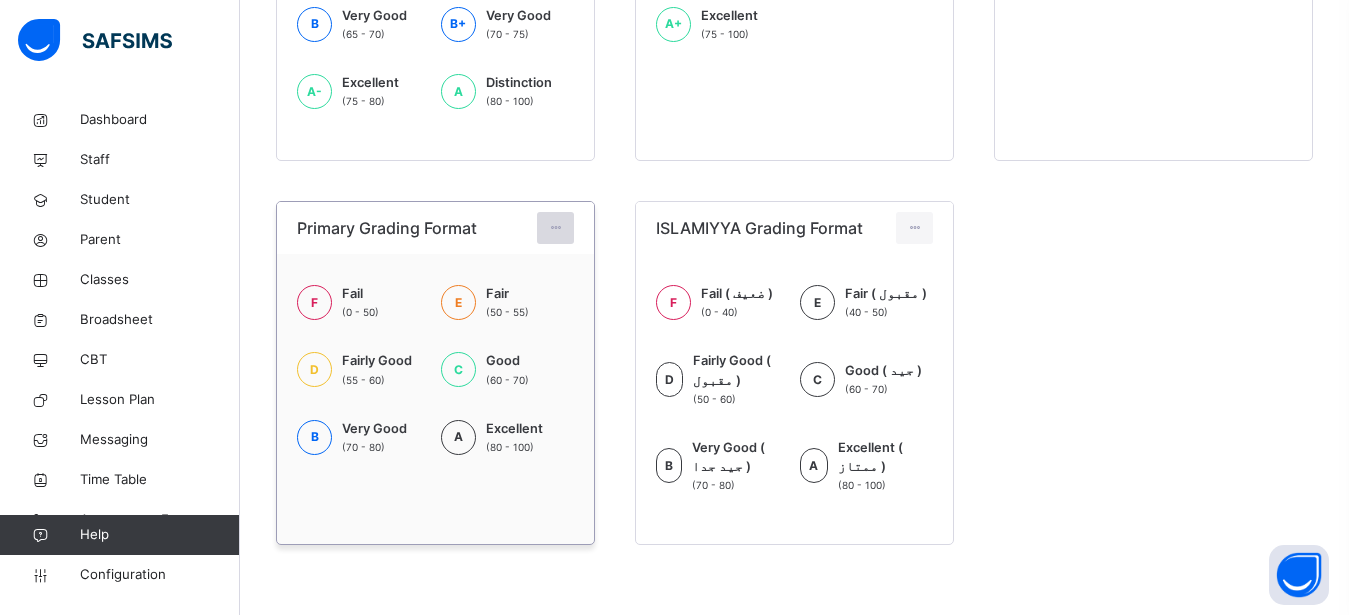 click at bounding box center (555, 228) 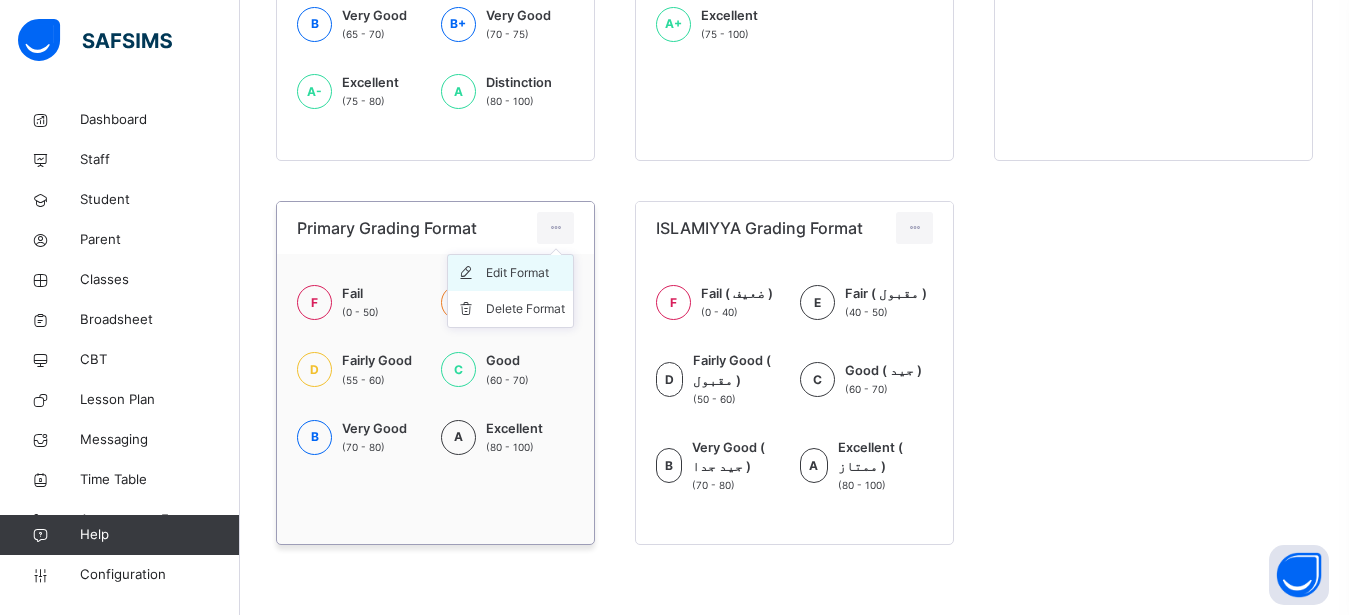 click on "Edit Format" at bounding box center [525, 273] 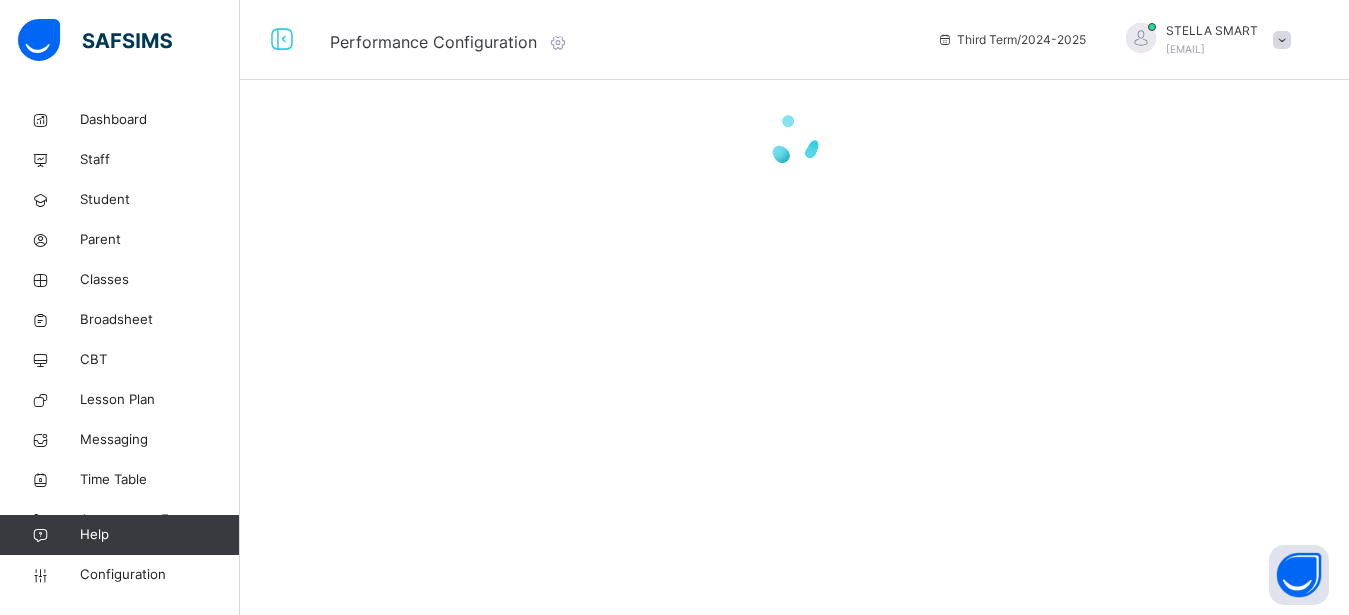 scroll, scrollTop: 0, scrollLeft: 0, axis: both 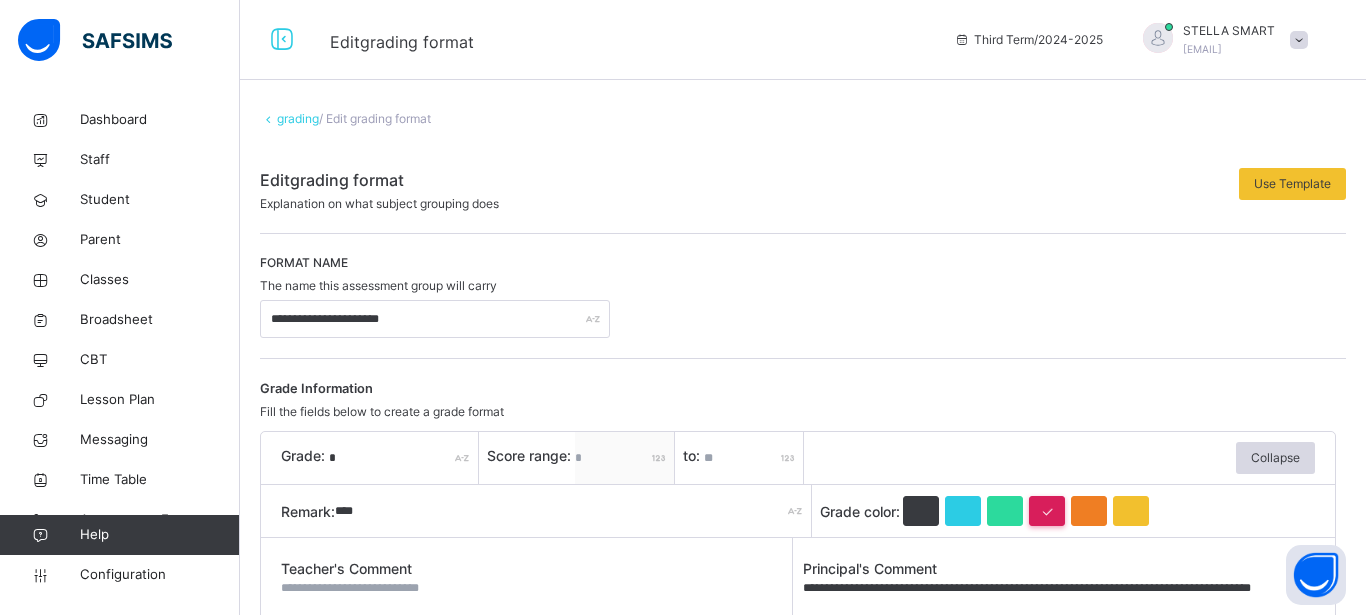 type on "**********" 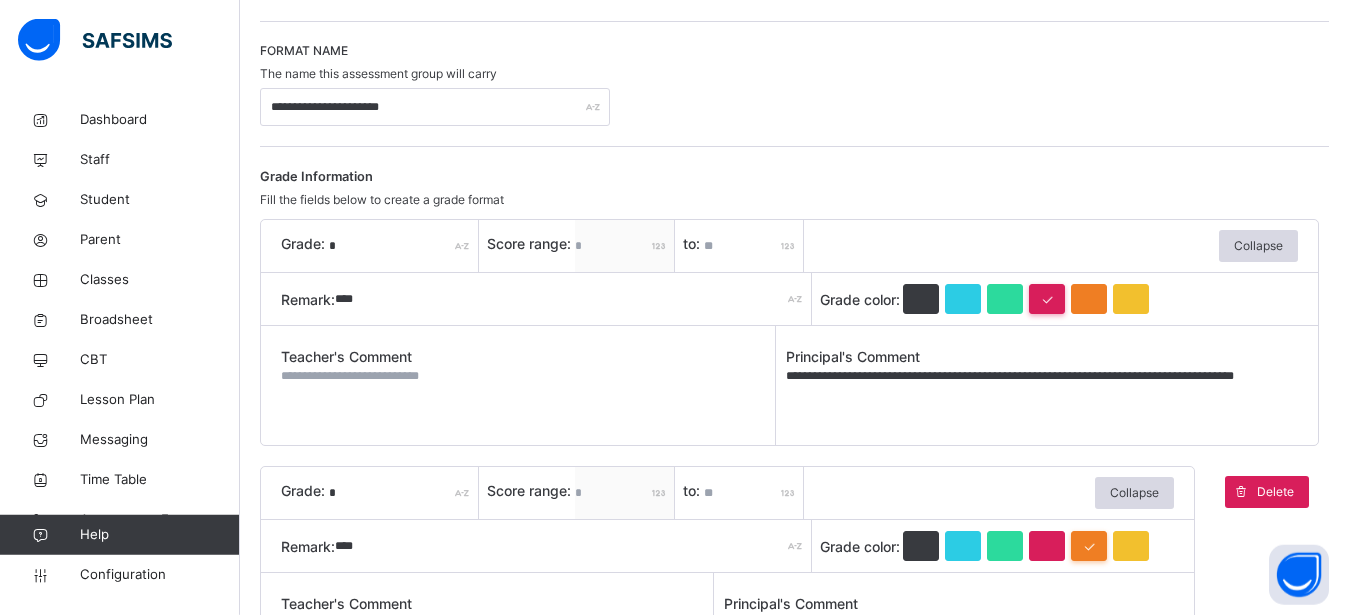 scroll, scrollTop: 255, scrollLeft: 0, axis: vertical 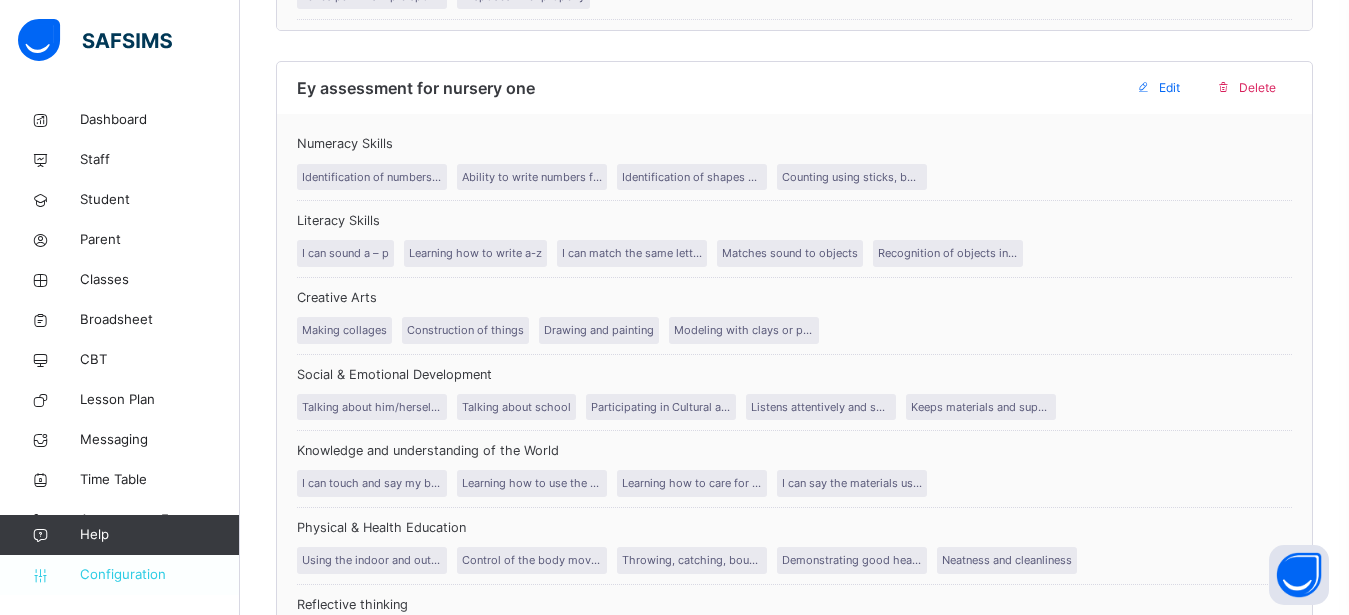 click on "Configuration" at bounding box center (159, 575) 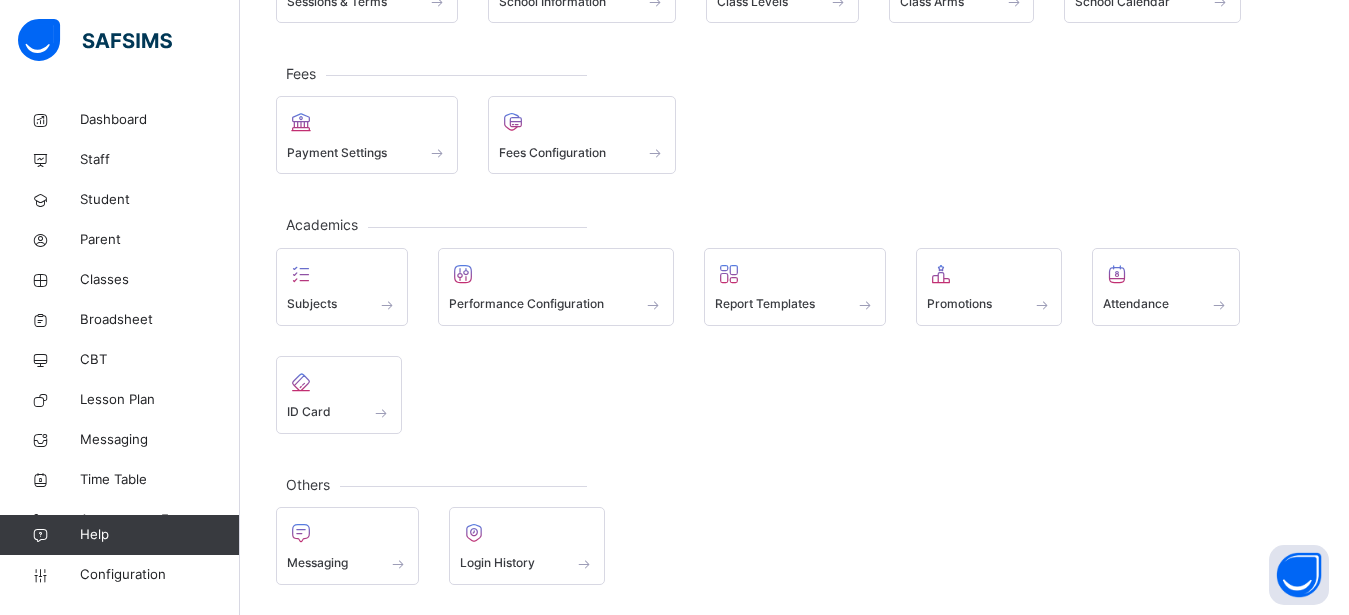 scroll, scrollTop: 218, scrollLeft: 0, axis: vertical 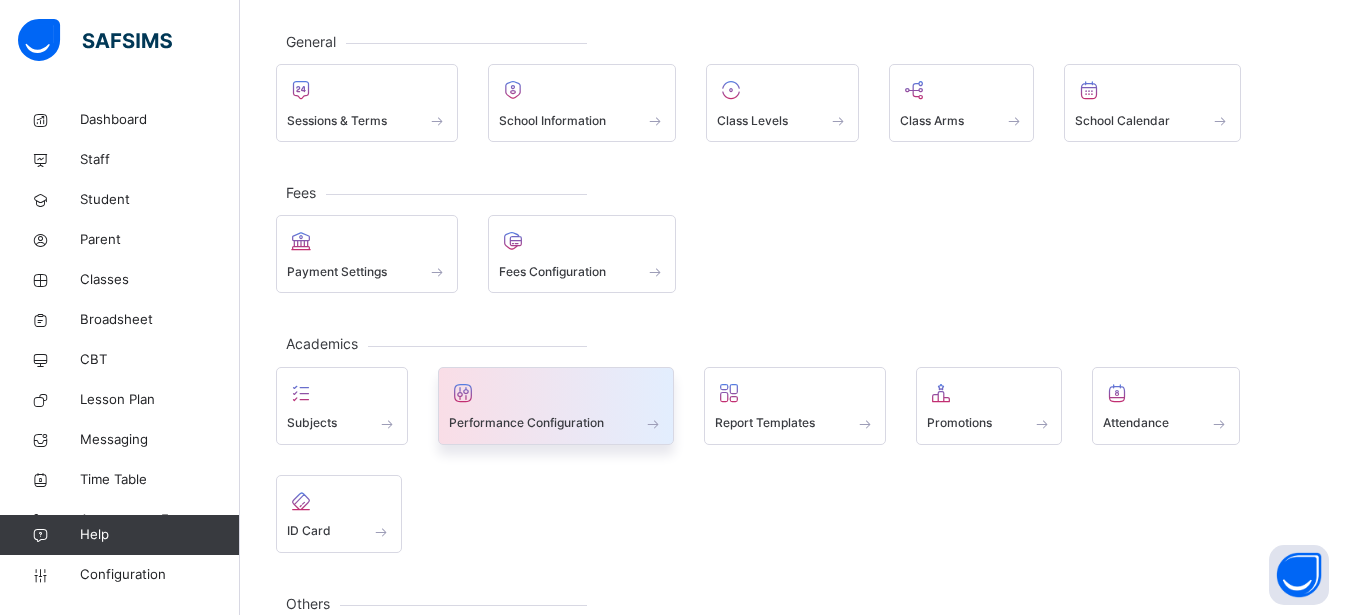 click on "Performance Configuration" at bounding box center (526, 423) 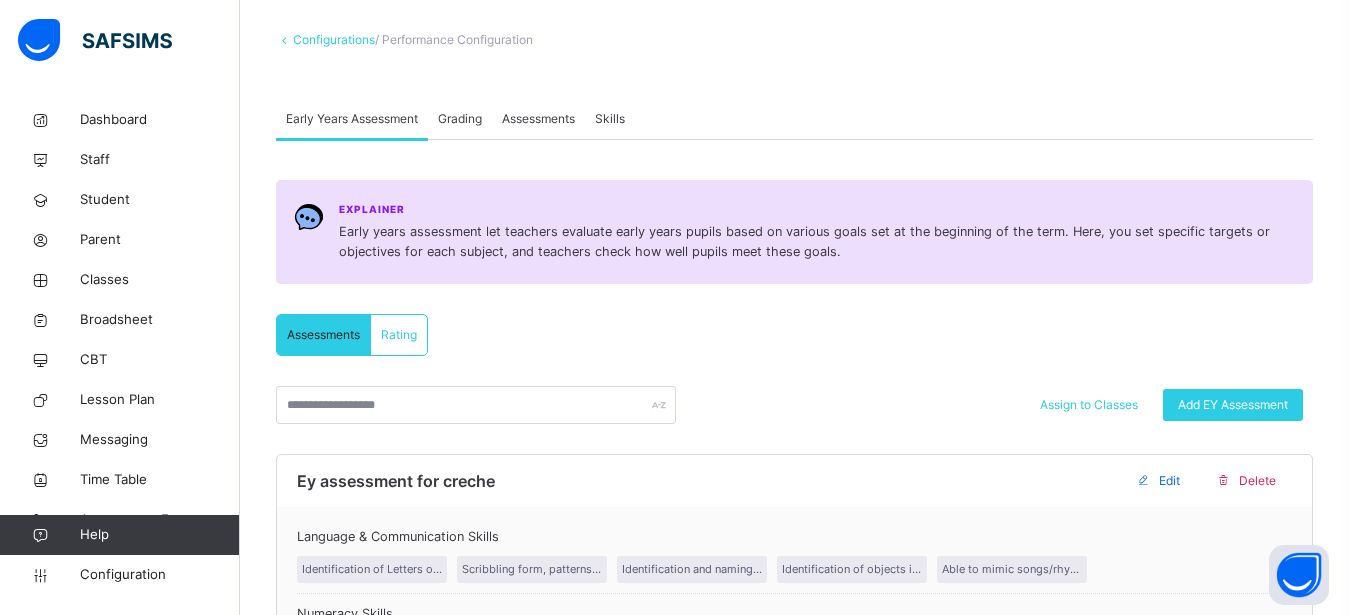 click on "Grading" at bounding box center (460, 119) 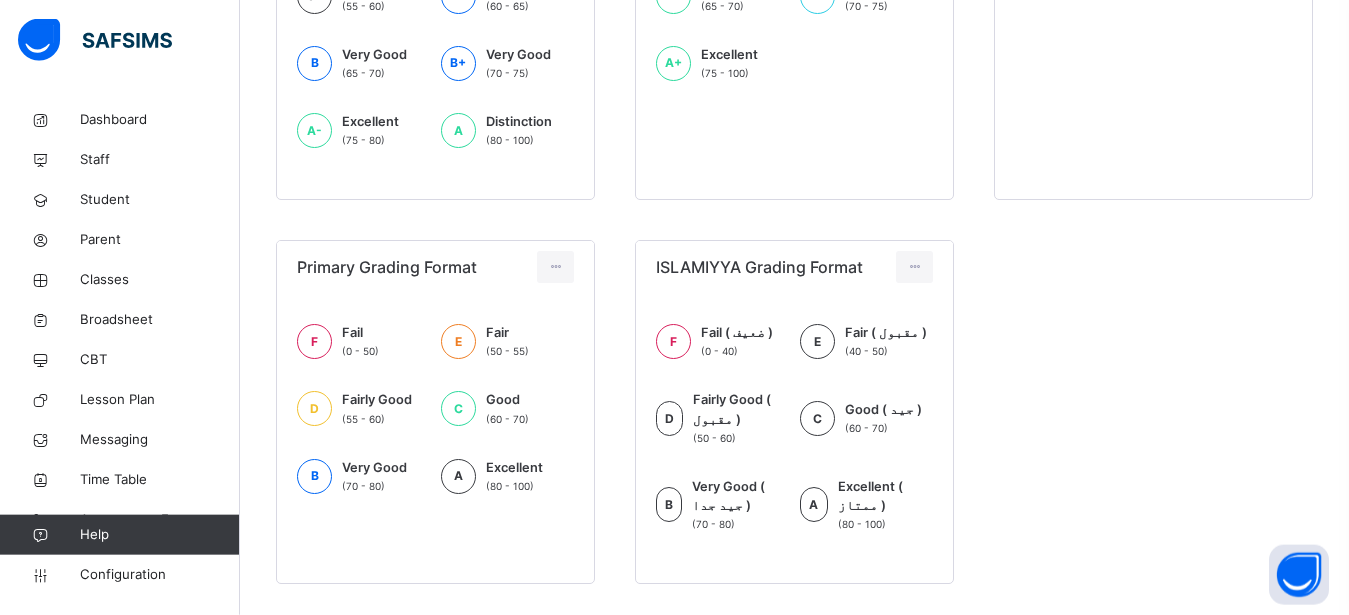 scroll, scrollTop: 776, scrollLeft: 0, axis: vertical 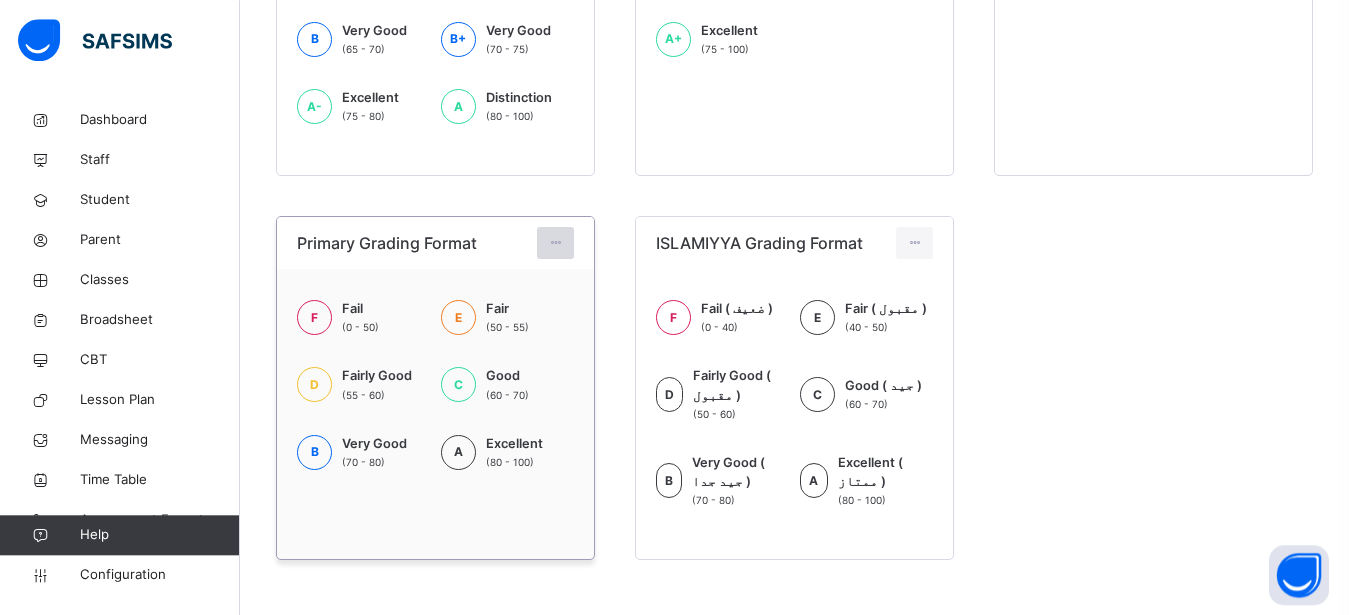 click at bounding box center [555, 243] 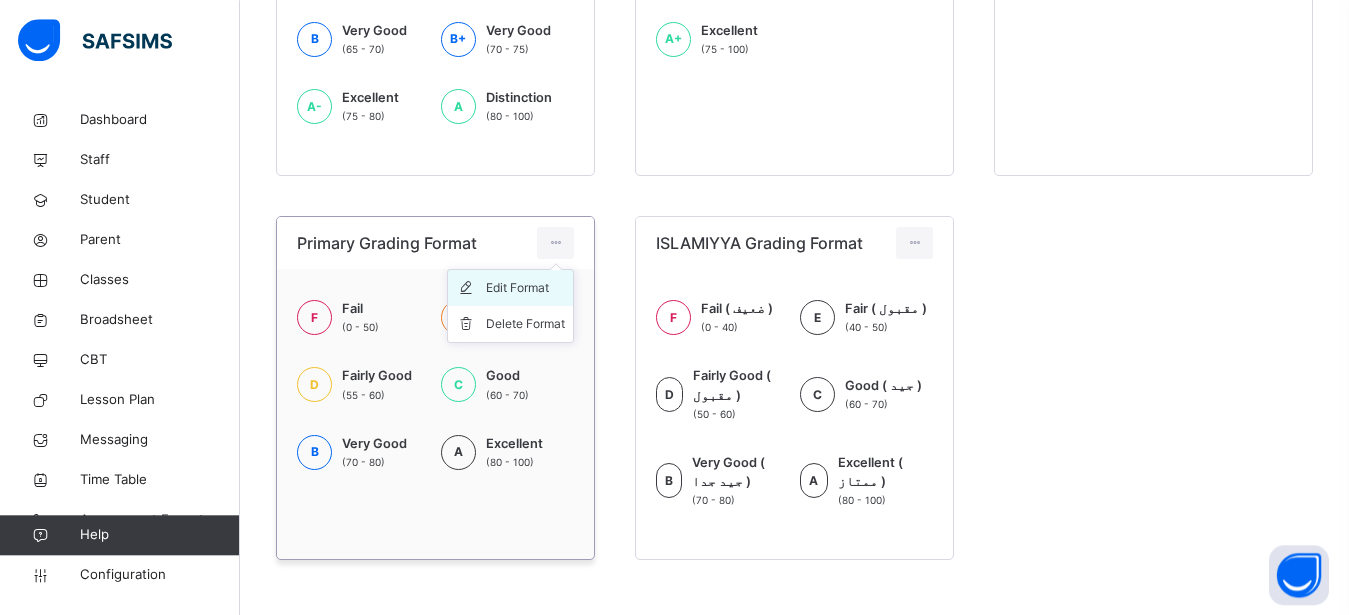 click on "Edit Format" at bounding box center [525, 288] 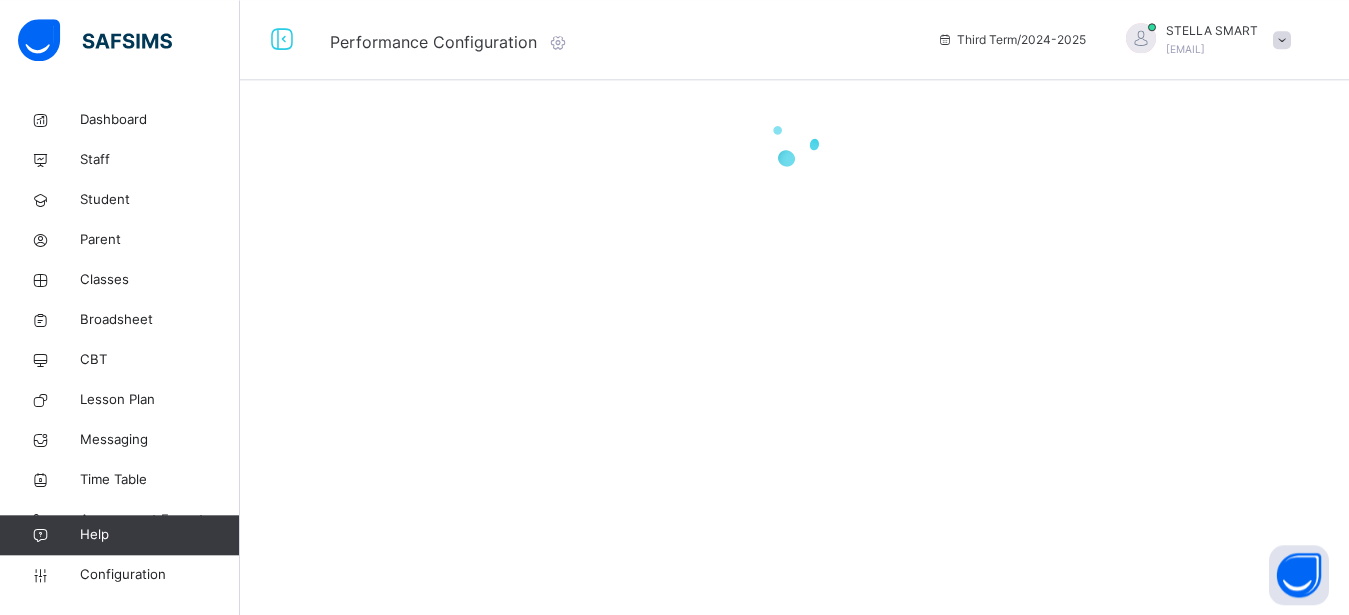 scroll, scrollTop: 0, scrollLeft: 0, axis: both 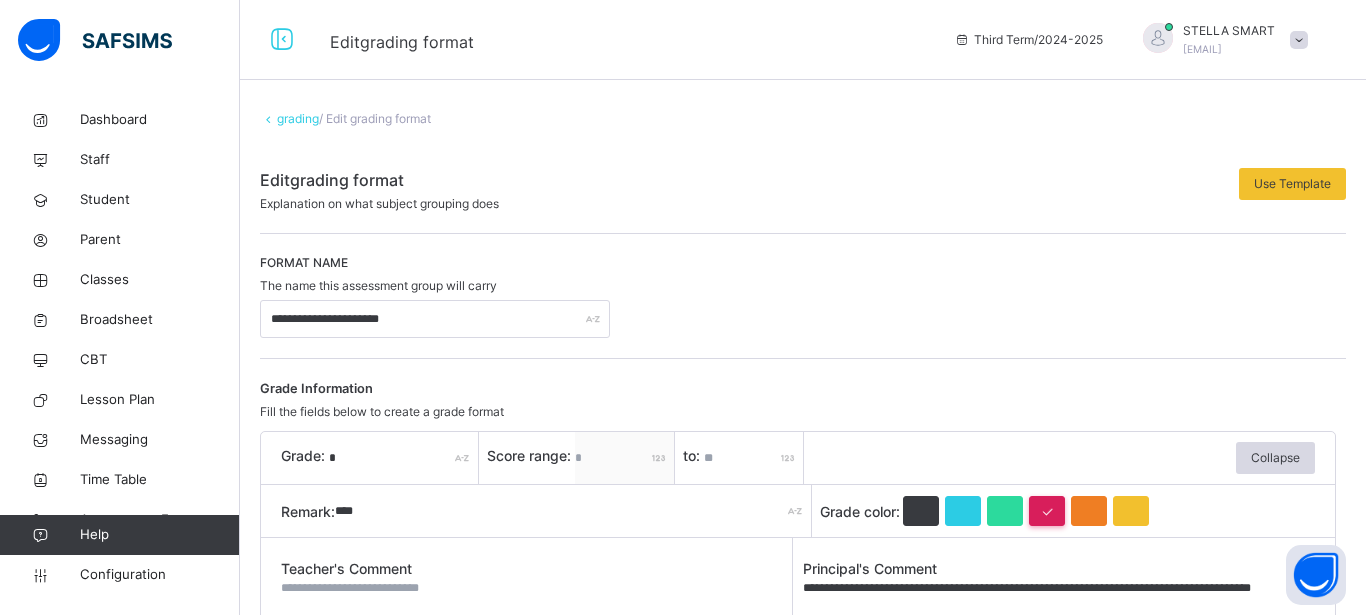 type on "**********" 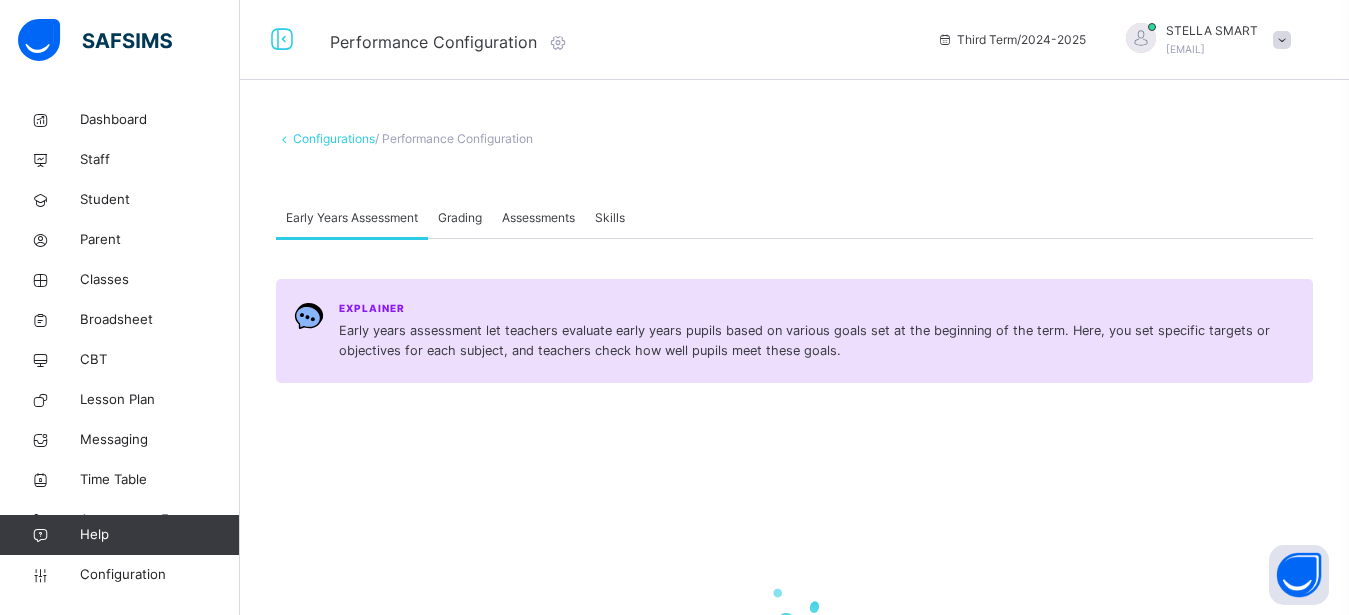 scroll, scrollTop: 248, scrollLeft: 0, axis: vertical 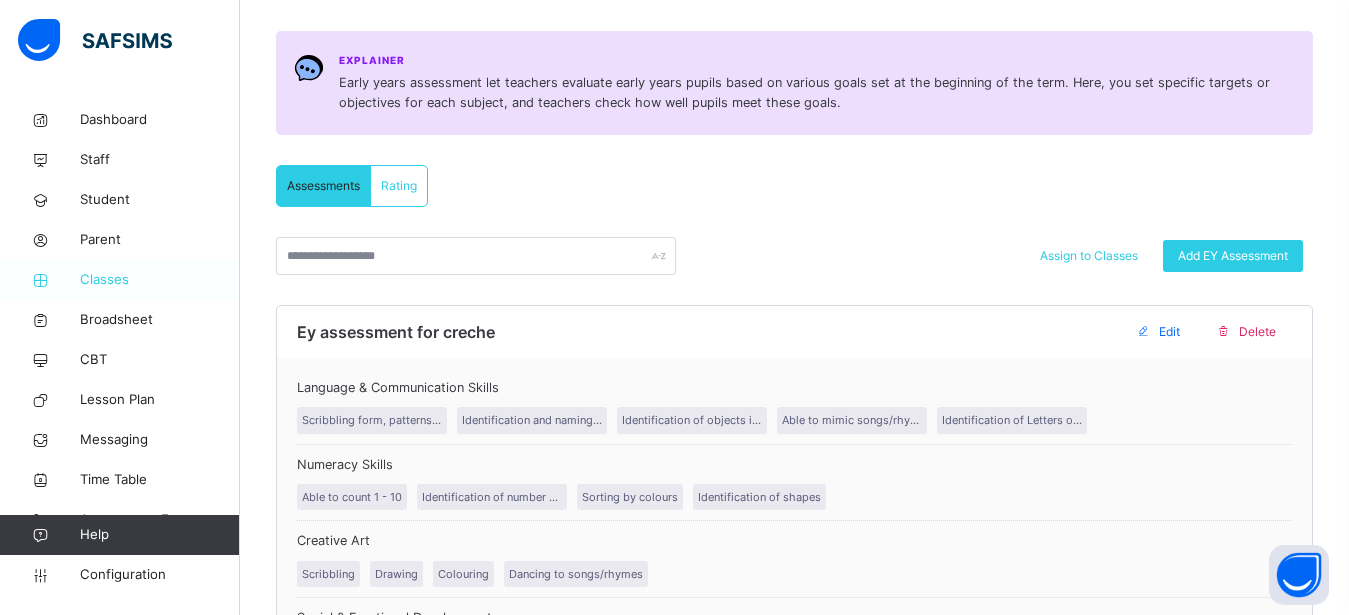 click on "Classes" at bounding box center (160, 280) 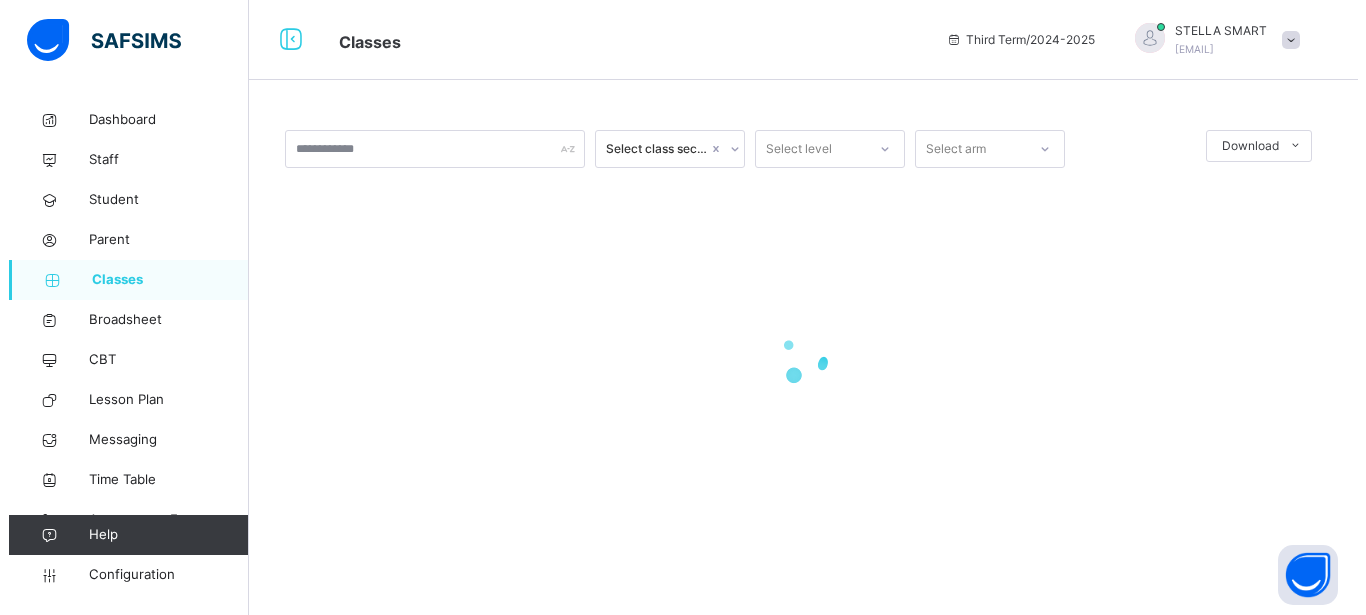 scroll, scrollTop: 0, scrollLeft: 0, axis: both 